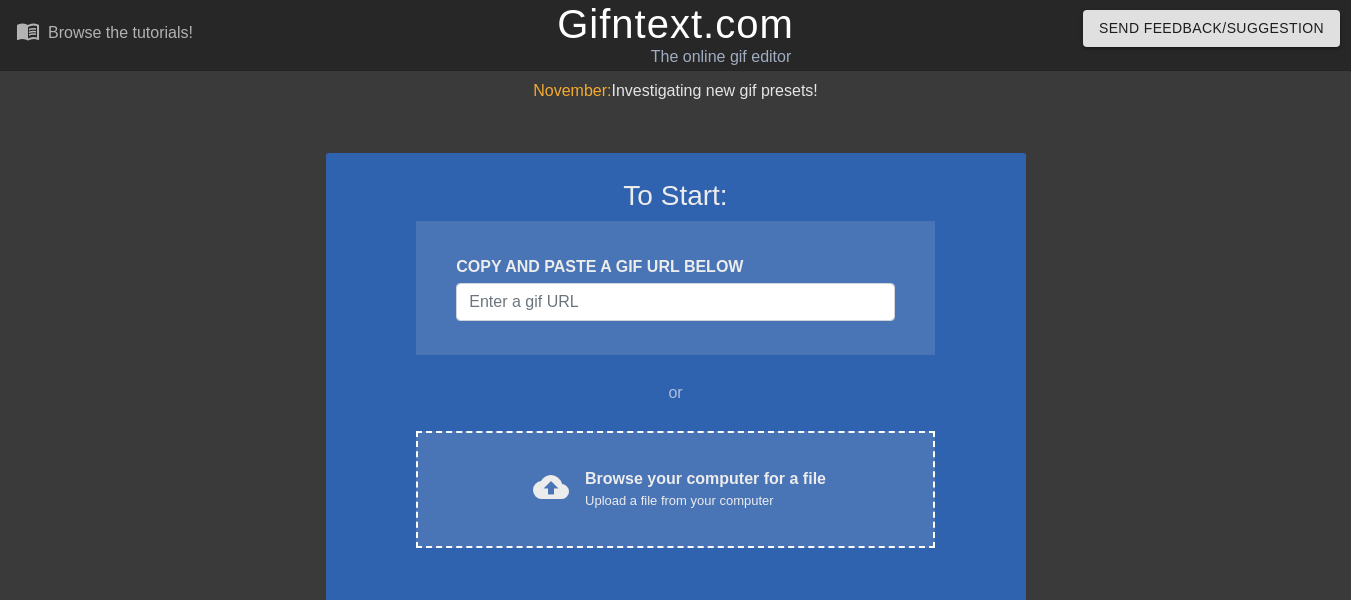scroll, scrollTop: 0, scrollLeft: 0, axis: both 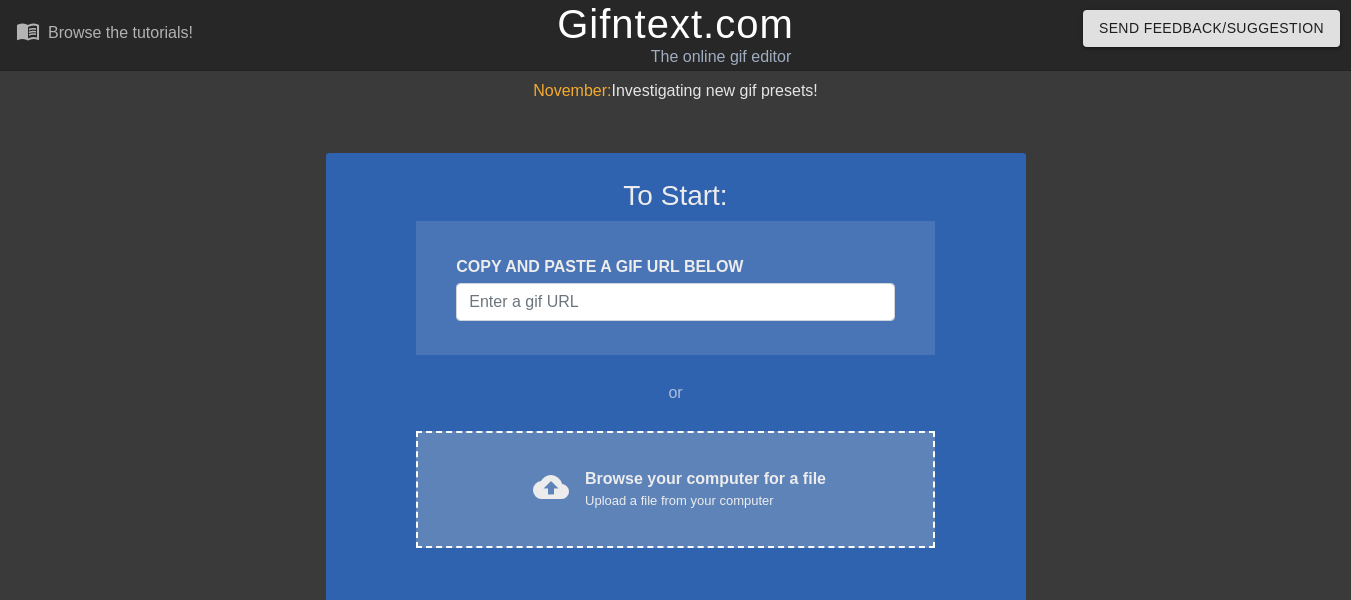 click on "Browse your computer for a file Upload a file from your computer" at bounding box center [705, 489] 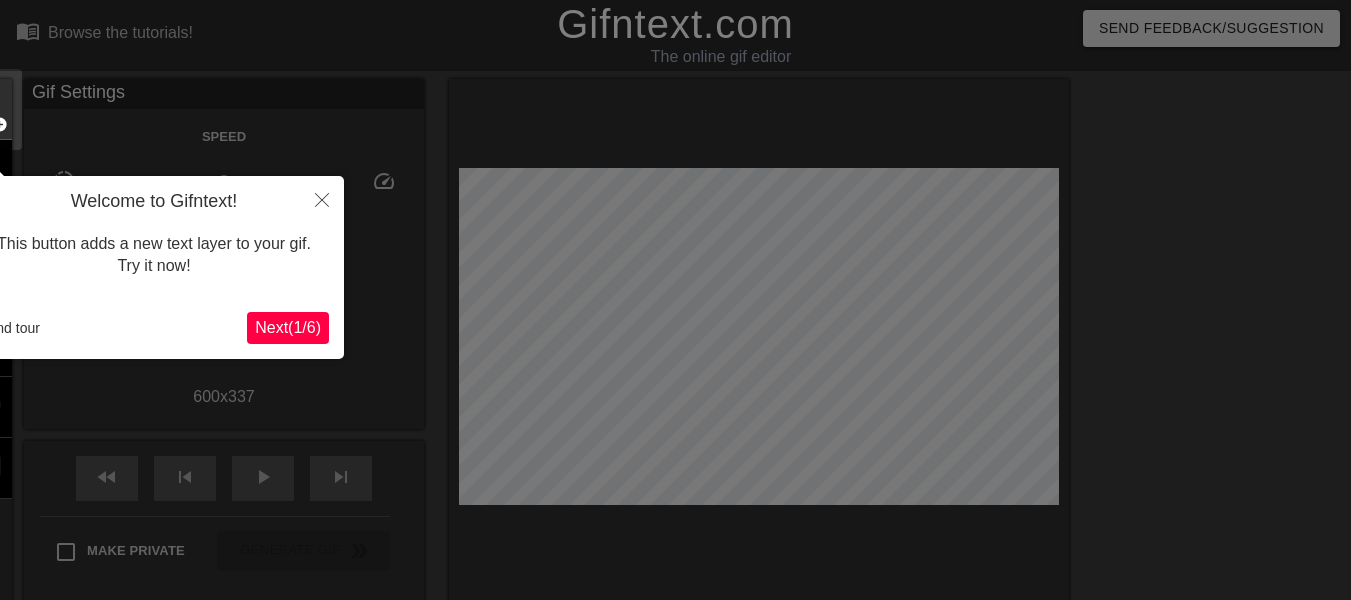 scroll, scrollTop: 49, scrollLeft: 0, axis: vertical 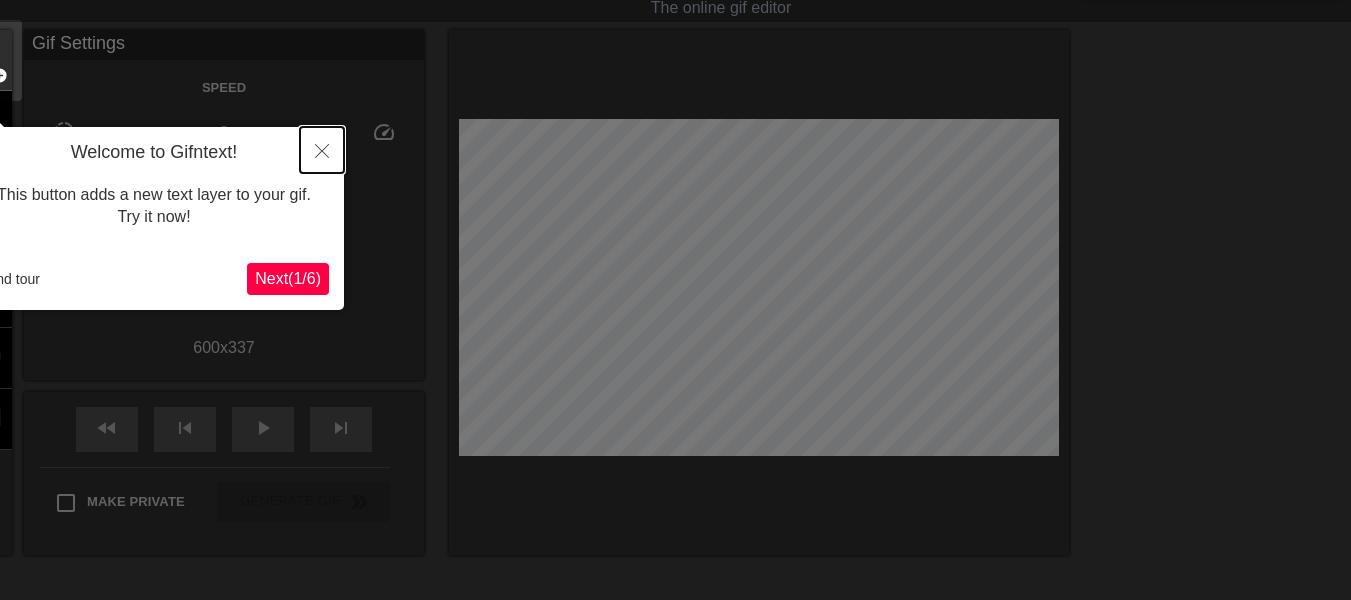 click 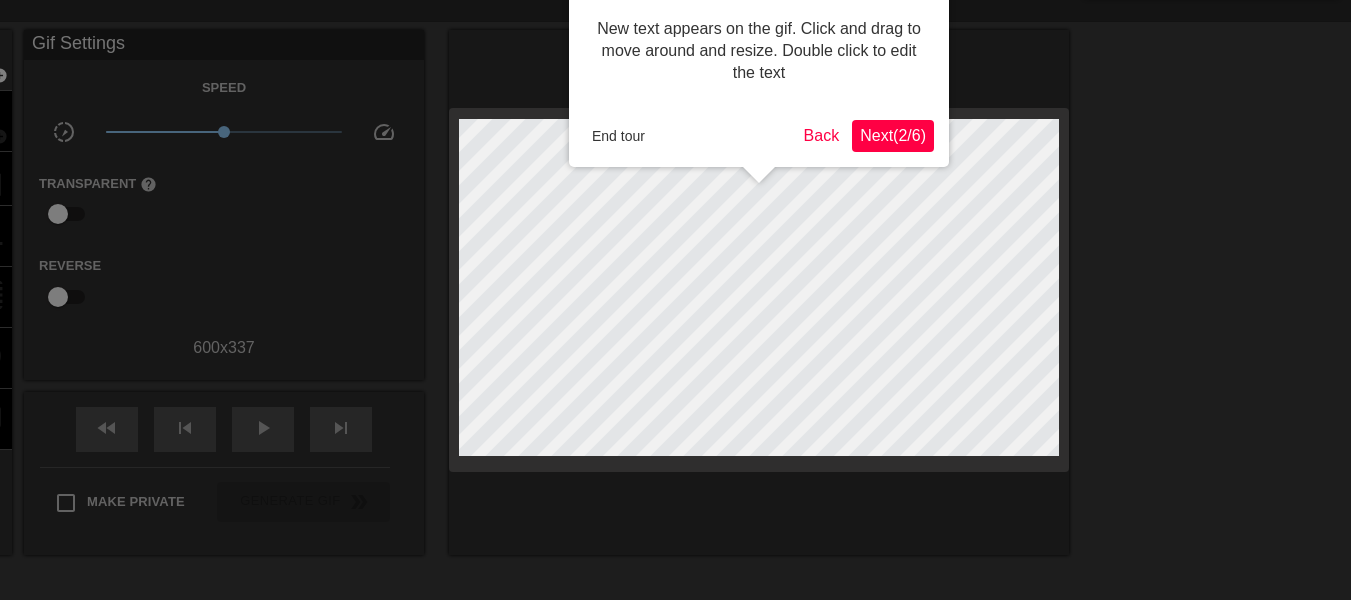 scroll, scrollTop: 0, scrollLeft: 0, axis: both 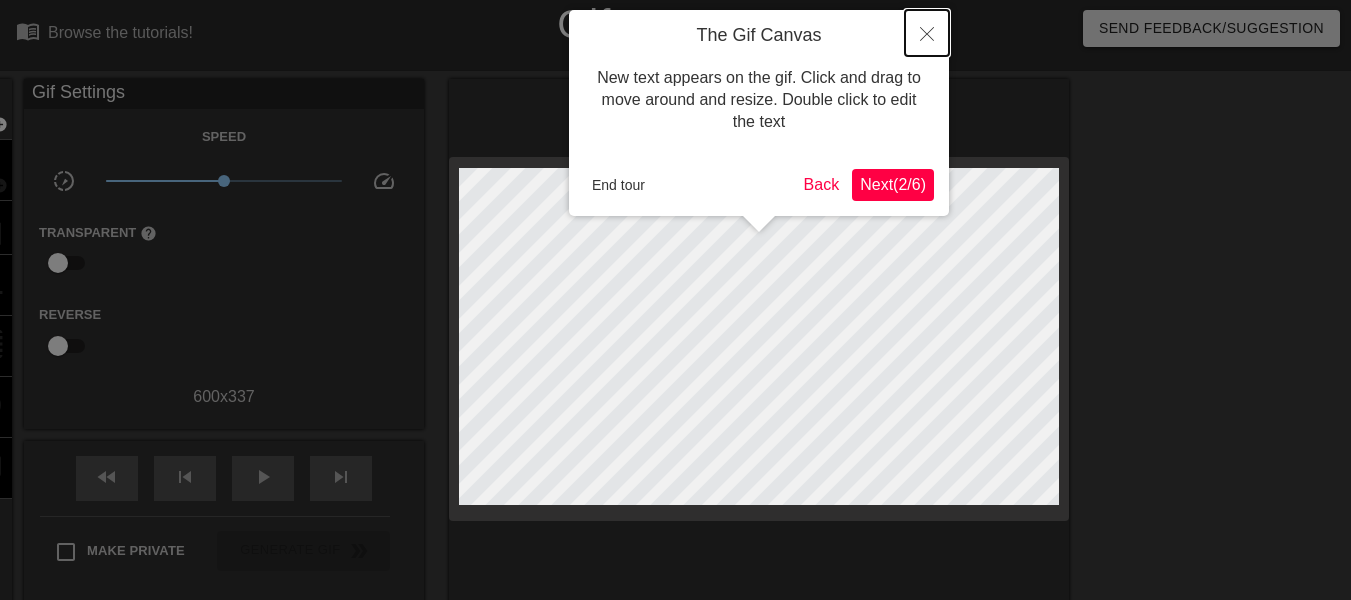 click 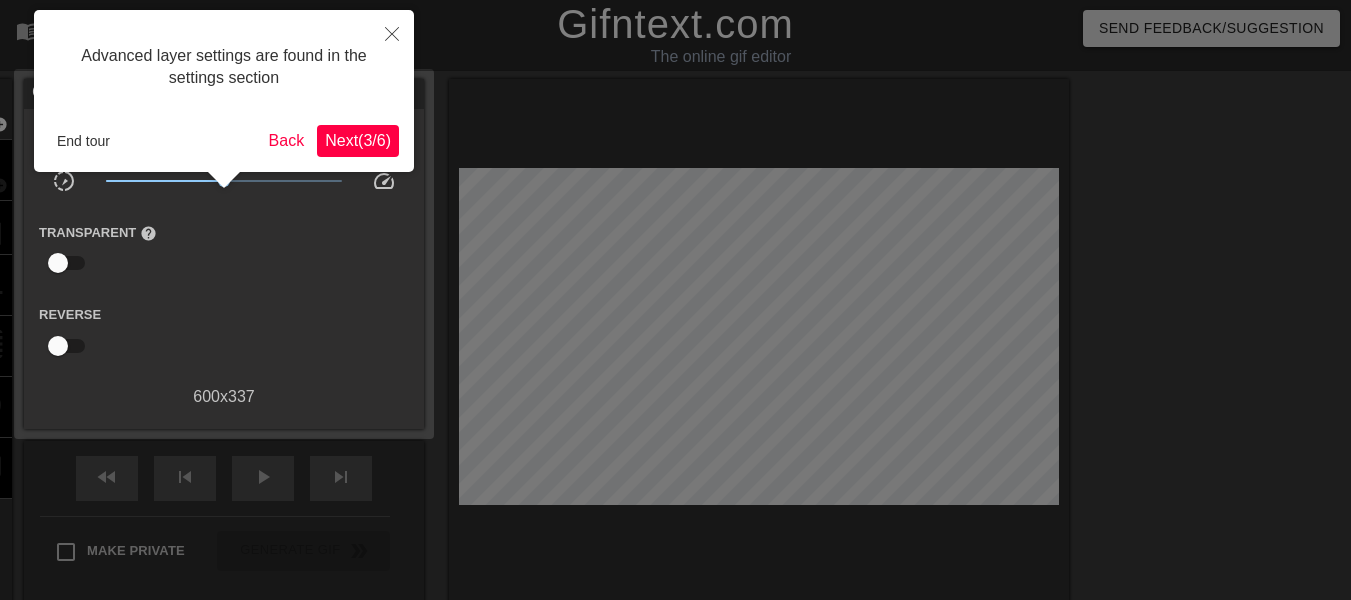 scroll, scrollTop: 49, scrollLeft: 0, axis: vertical 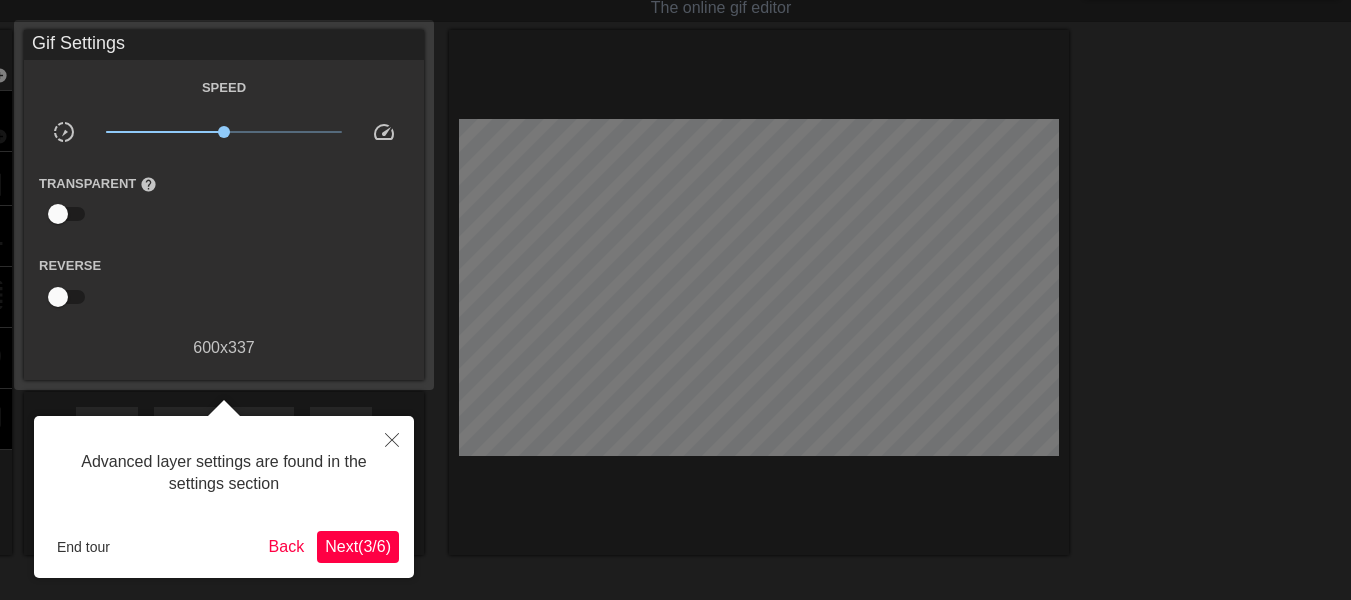 click on "Next  ( 3 / 6 )" at bounding box center (358, 547) 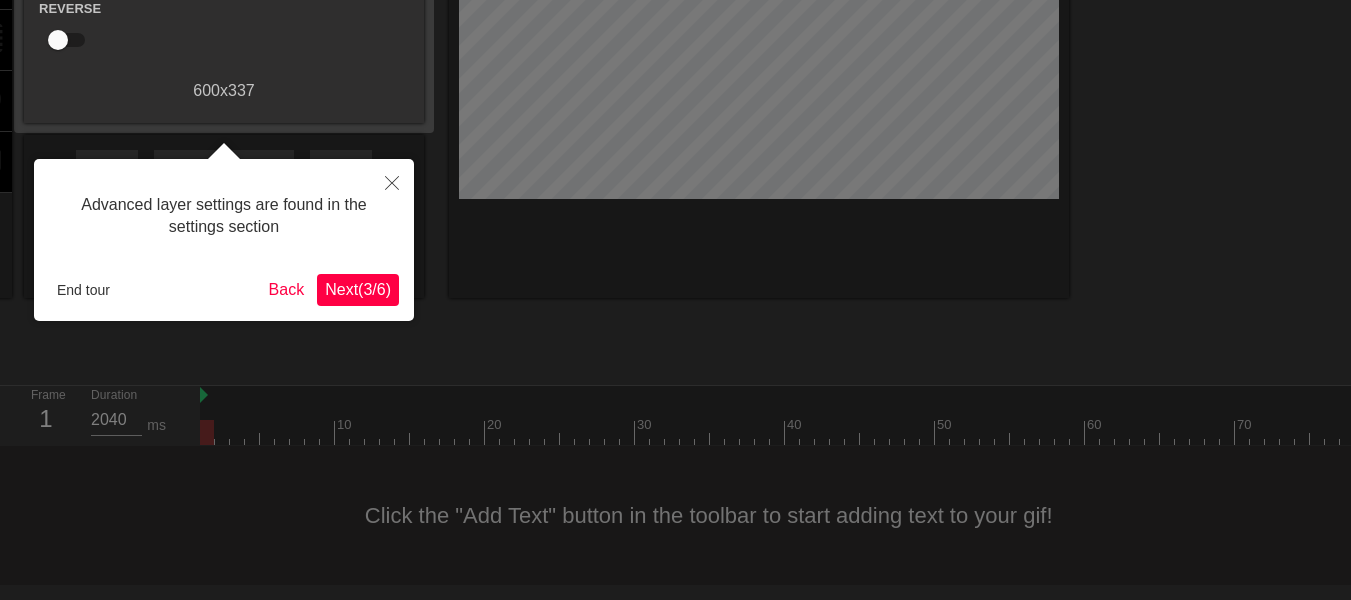 scroll, scrollTop: 17, scrollLeft: 0, axis: vertical 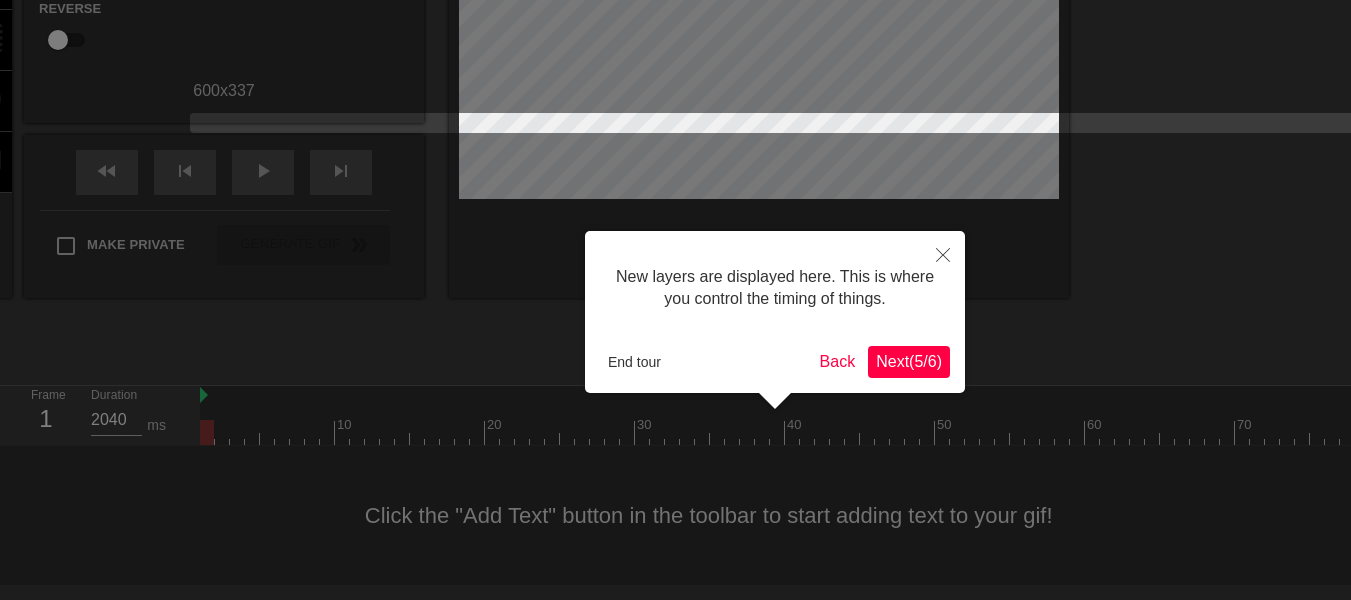 click on "Next  ( 5 / 6 )" at bounding box center [909, 361] 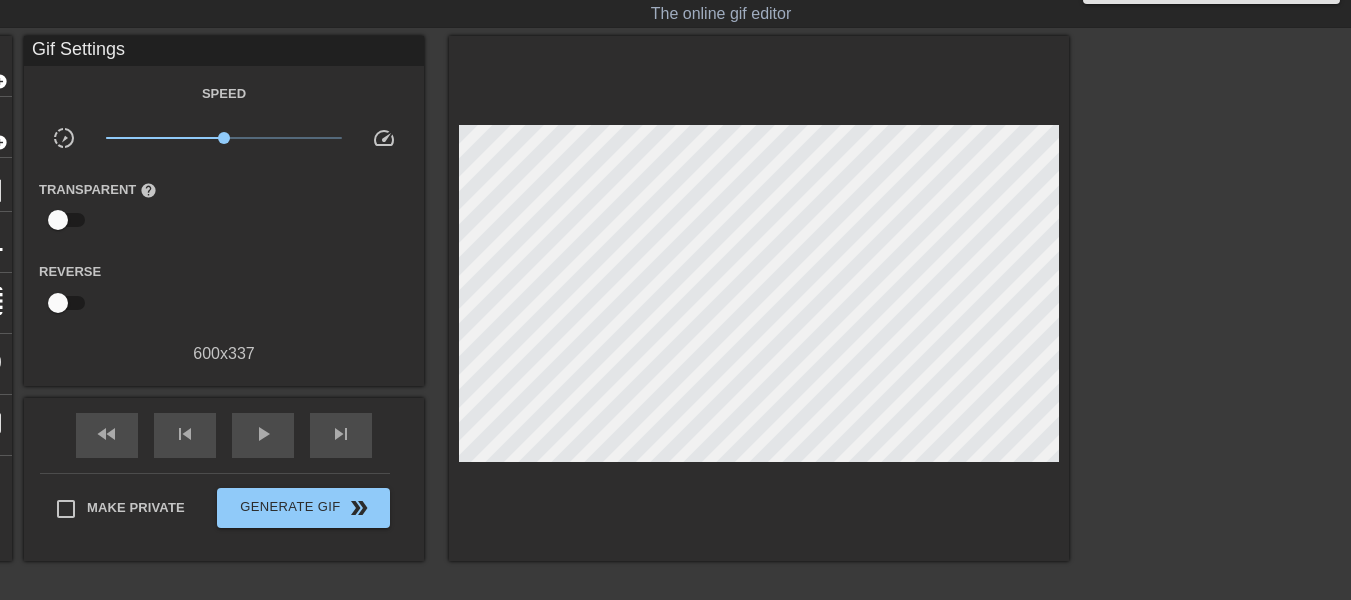 scroll, scrollTop: 0, scrollLeft: 0, axis: both 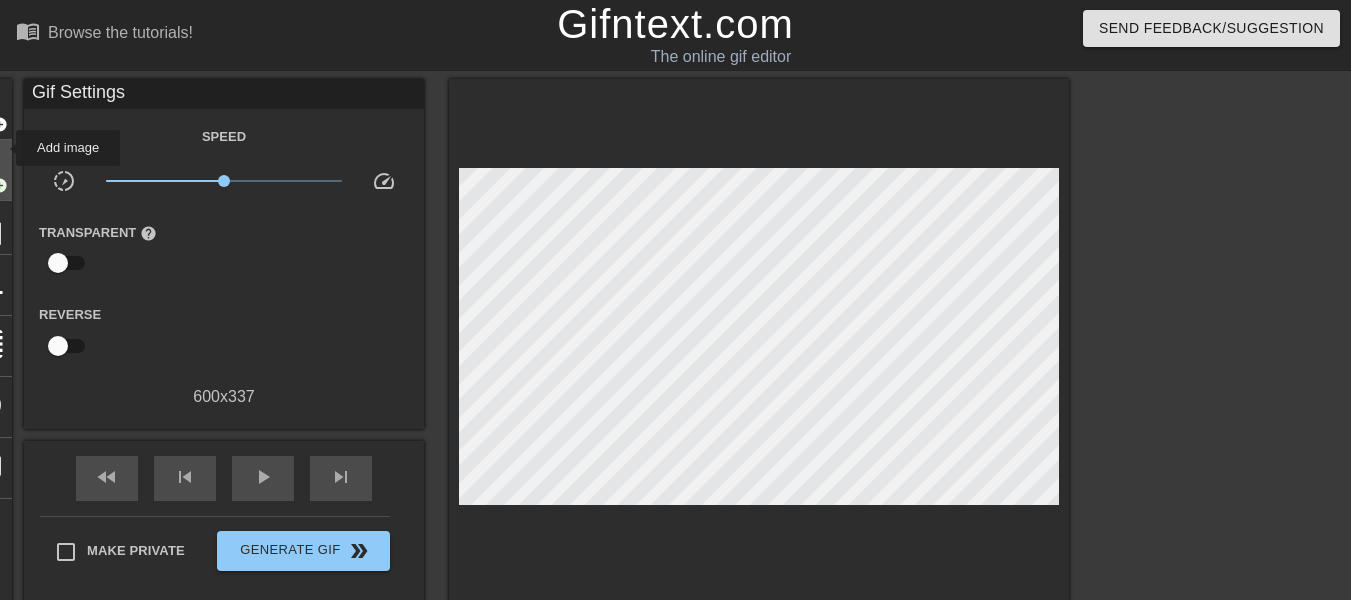click on "image" at bounding box center [-15, 168] 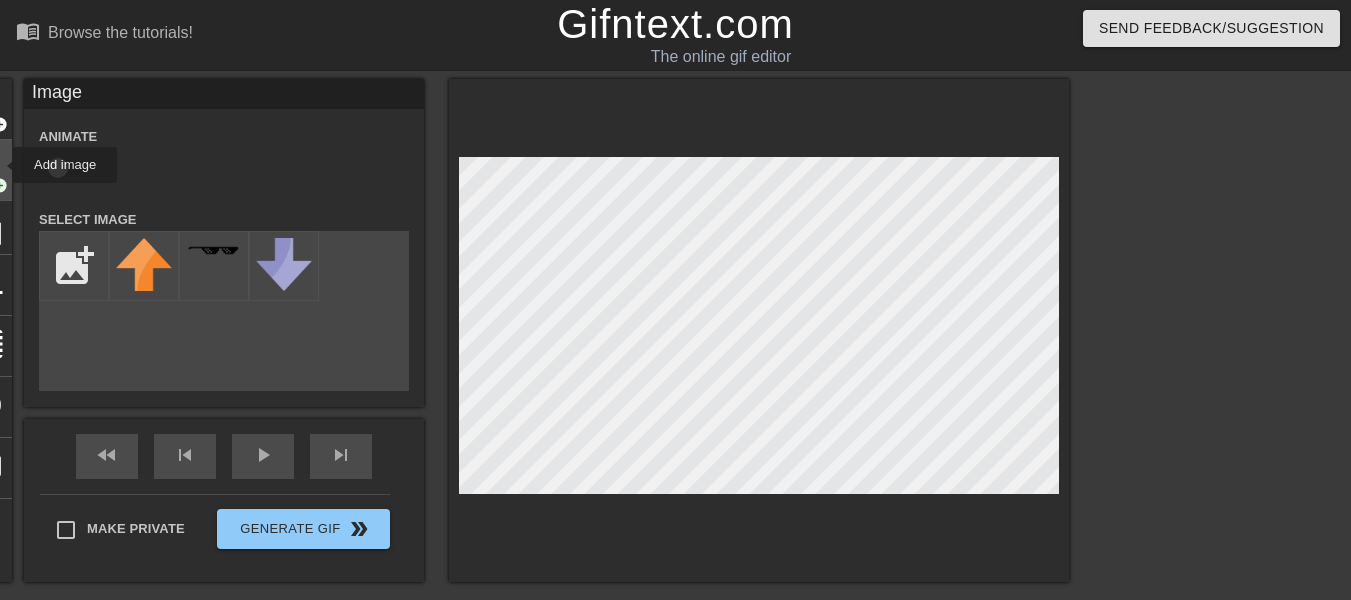 scroll, scrollTop: 0, scrollLeft: 0, axis: both 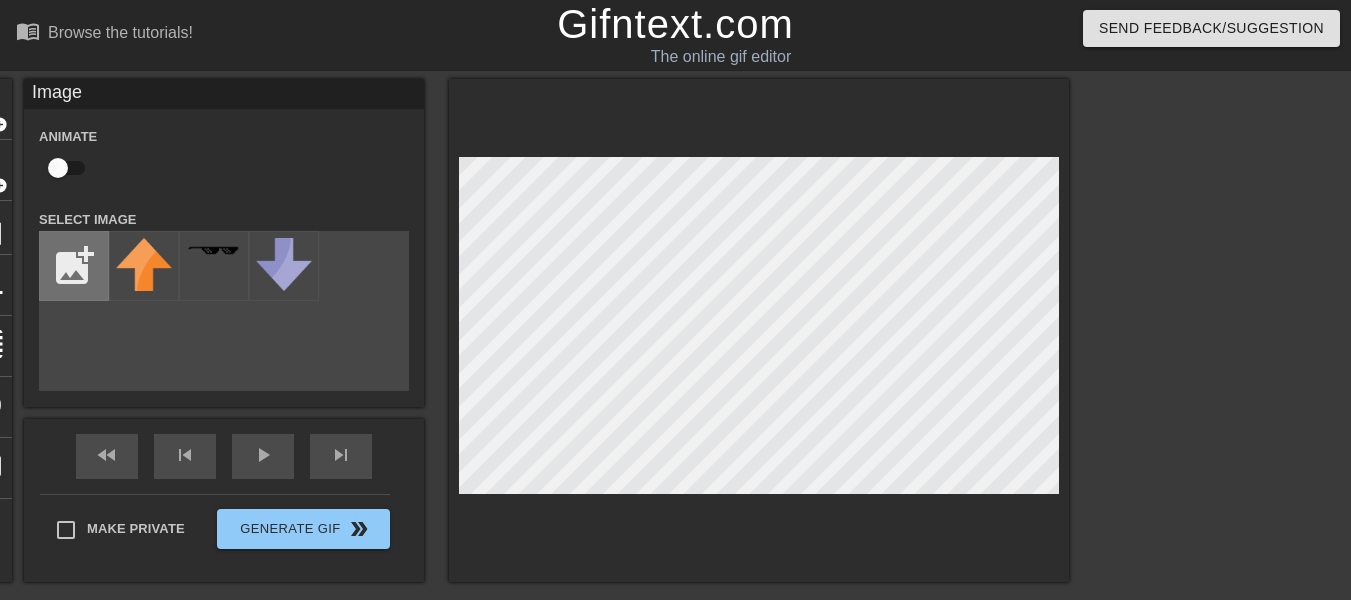 click at bounding box center [74, 266] 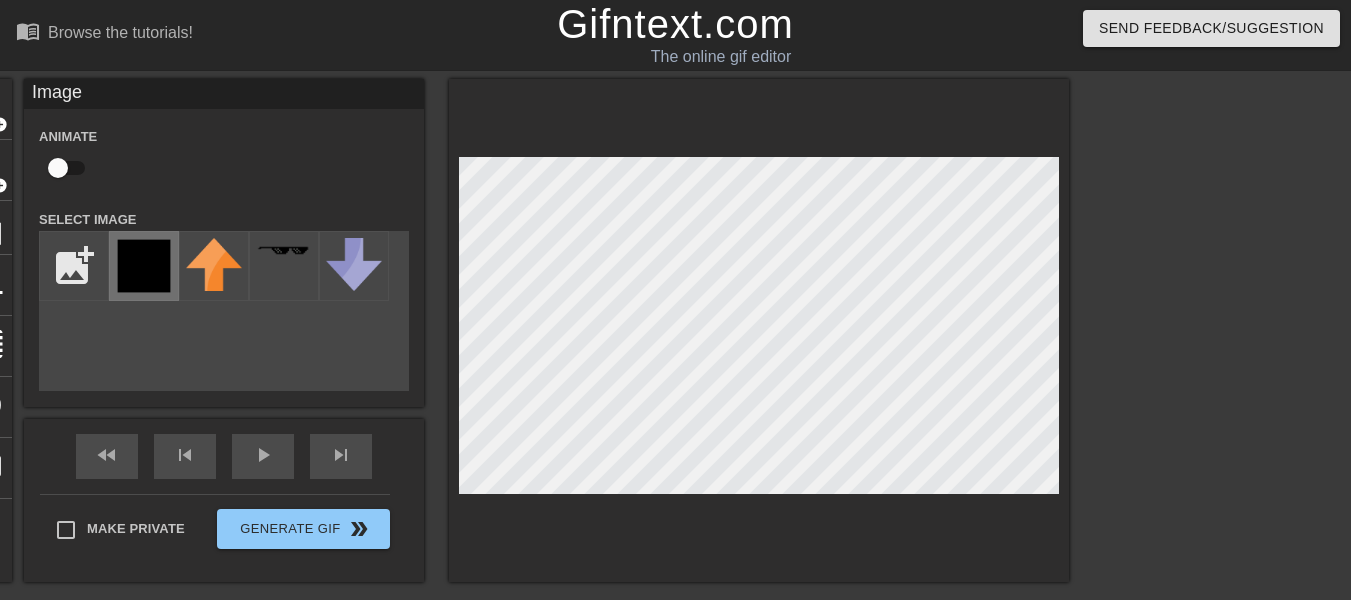 click at bounding box center (144, 266) 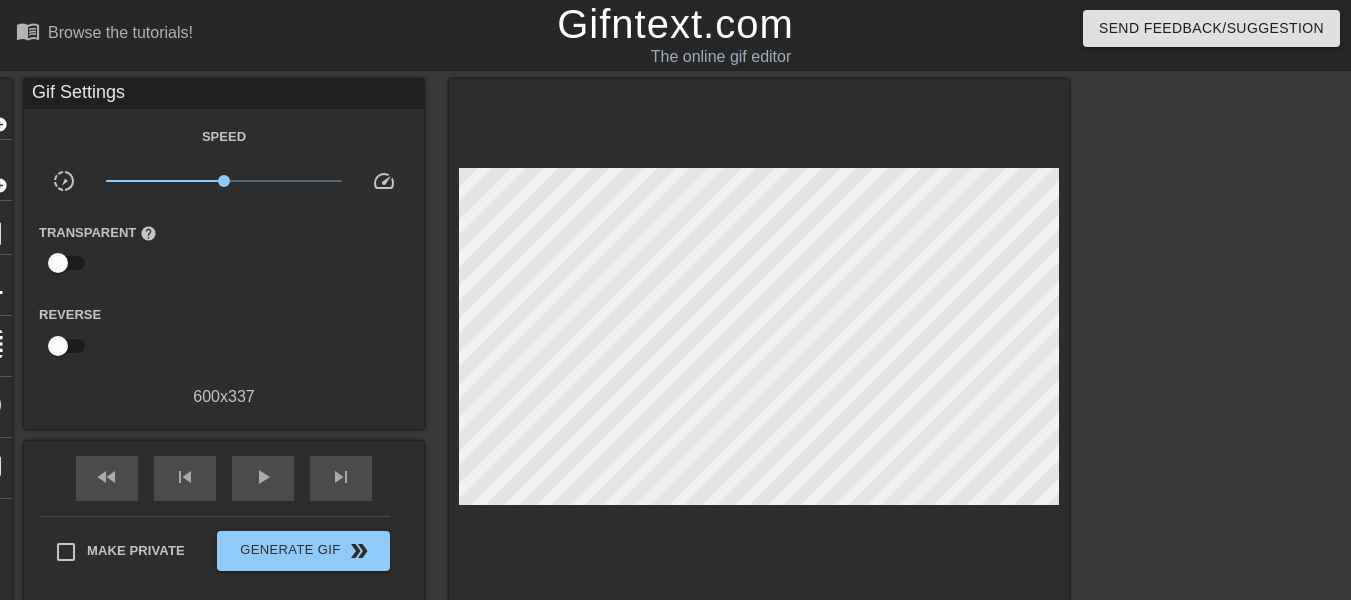 click at bounding box center (1243, 379) 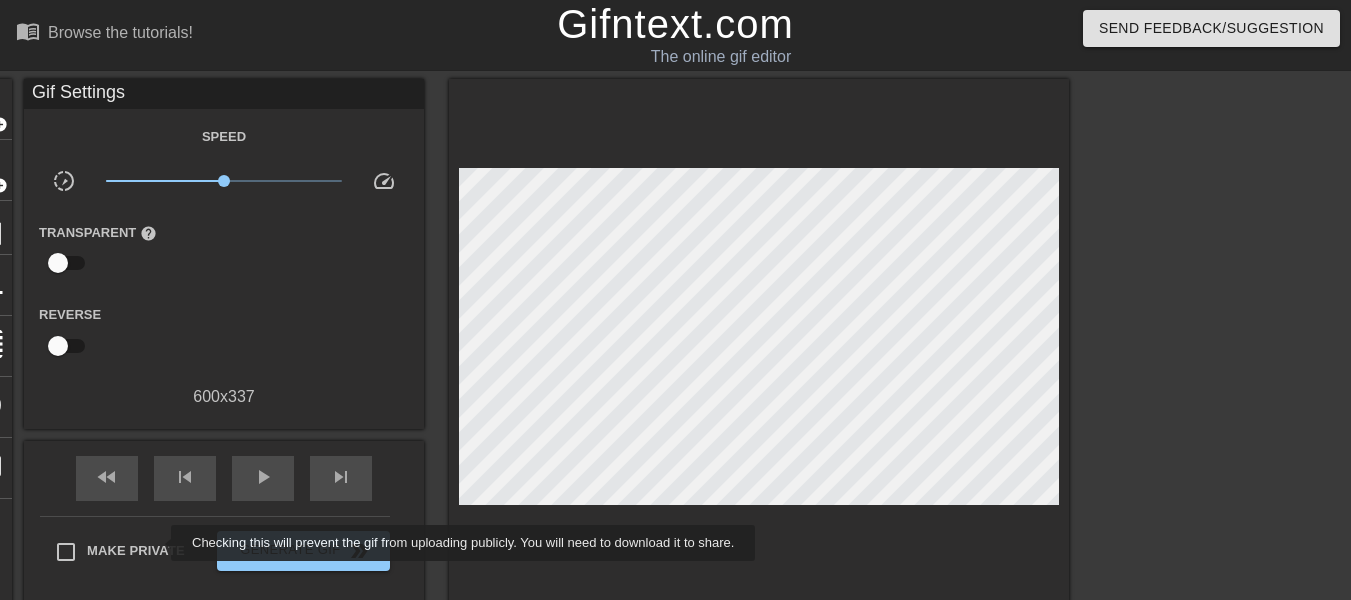 click on "Make Private" at bounding box center (136, 551) 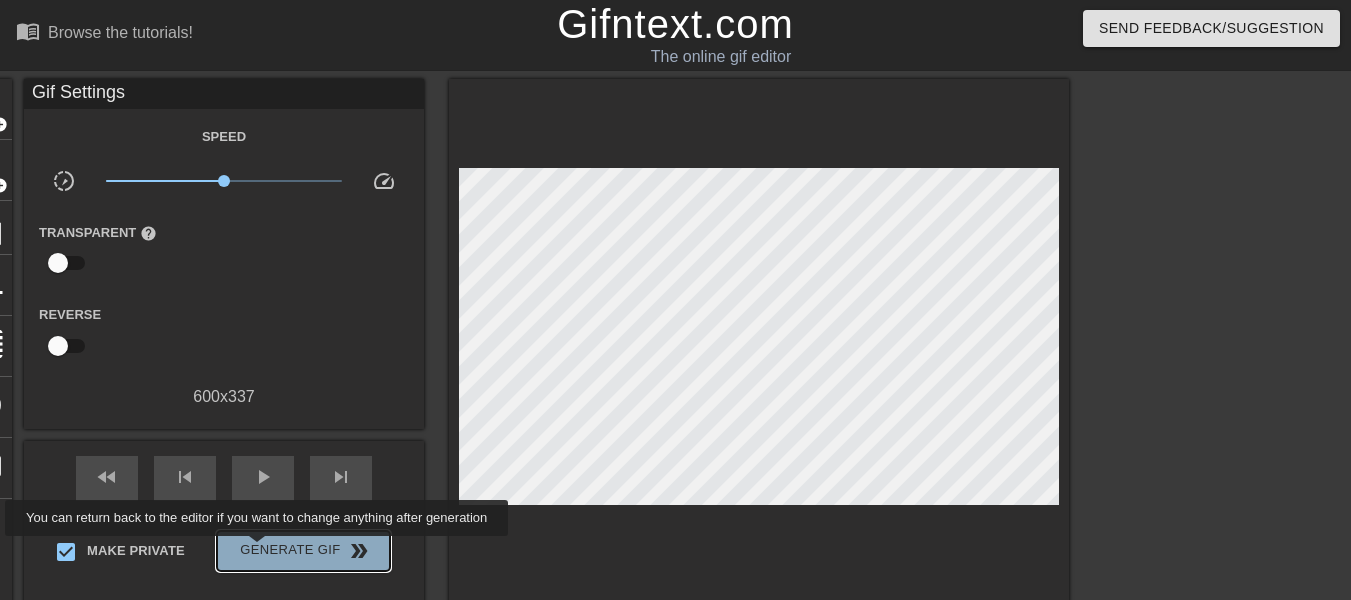click on "Generate Gif double_arrow" at bounding box center [303, 551] 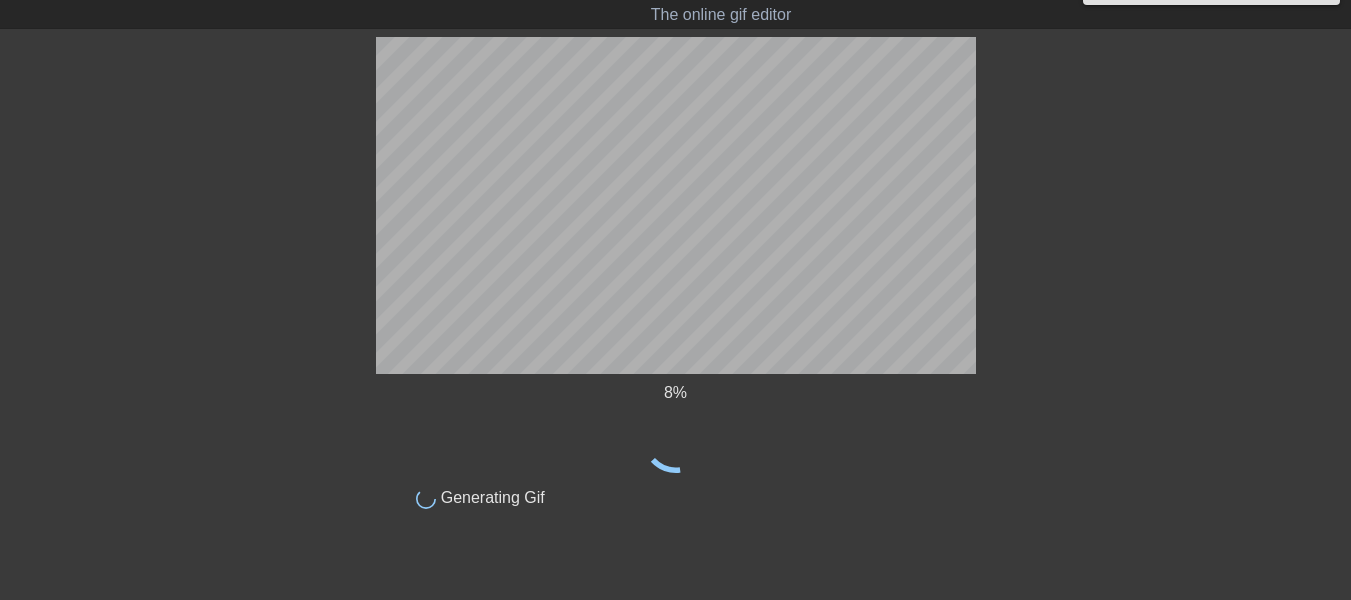 scroll, scrollTop: 0, scrollLeft: 0, axis: both 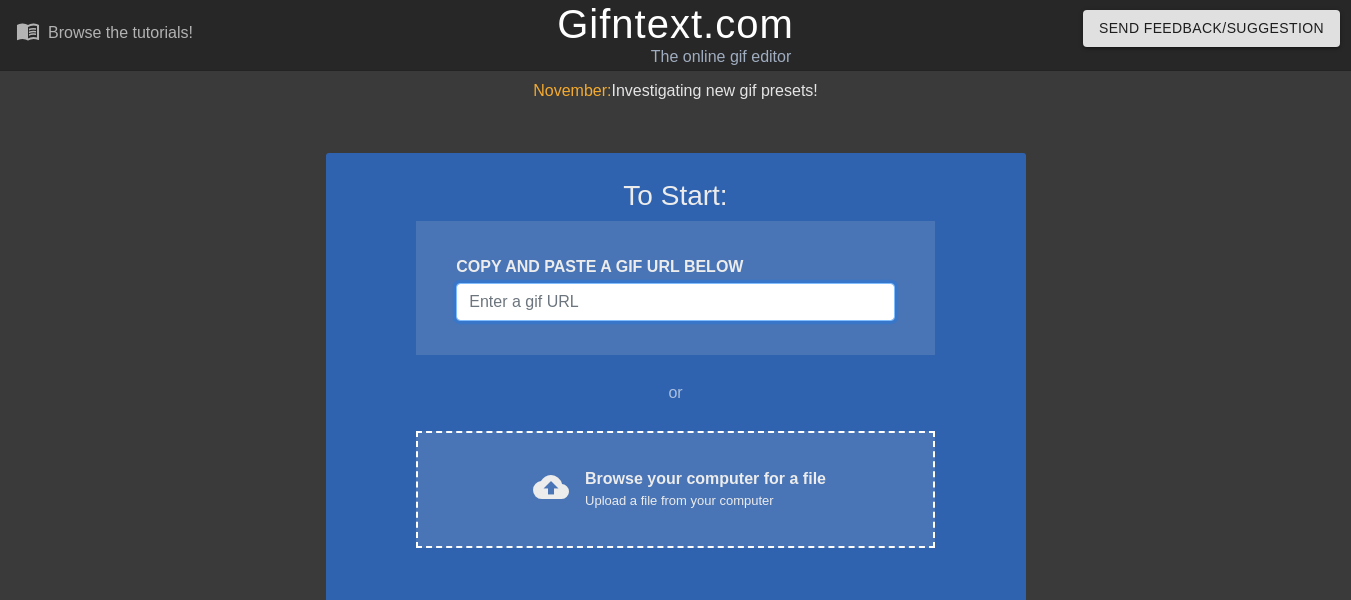 click at bounding box center (675, 302) 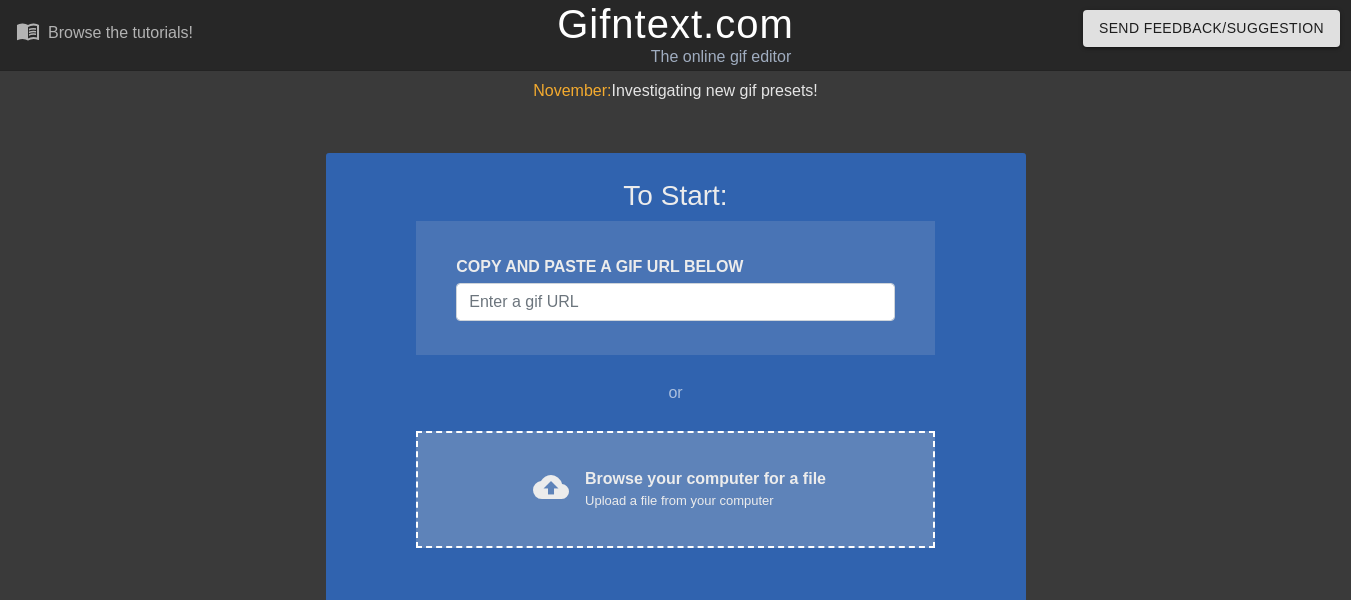click on "Upload a file from your computer" at bounding box center [705, 501] 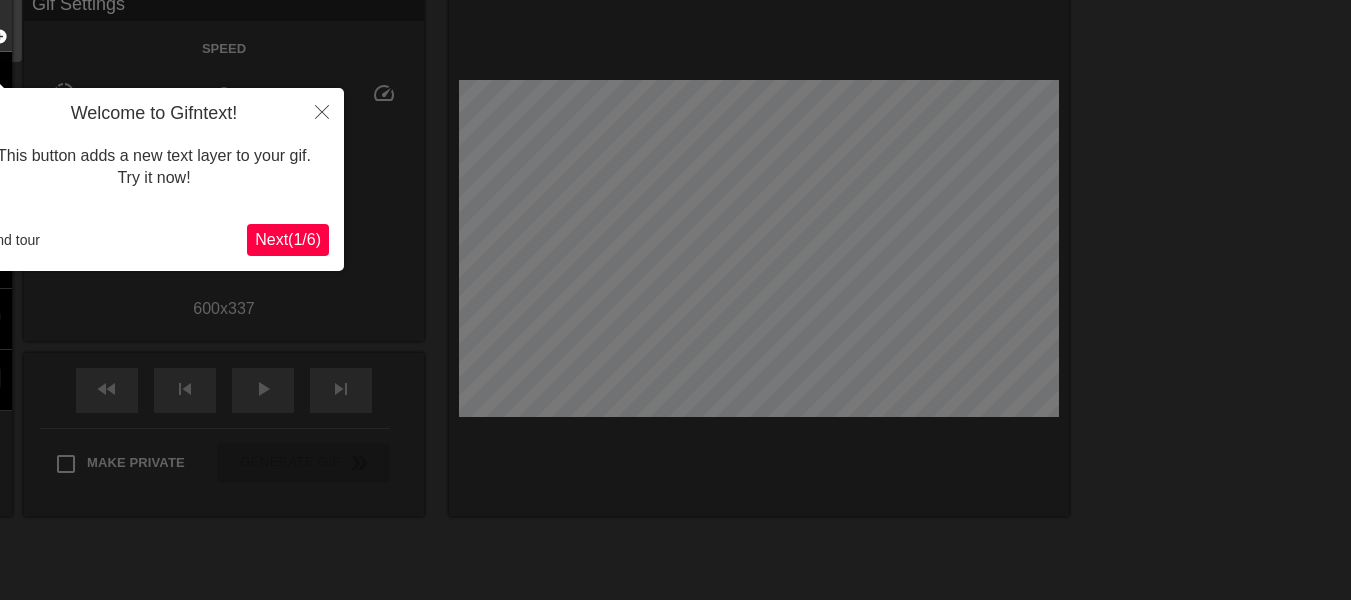 scroll, scrollTop: 49, scrollLeft: 0, axis: vertical 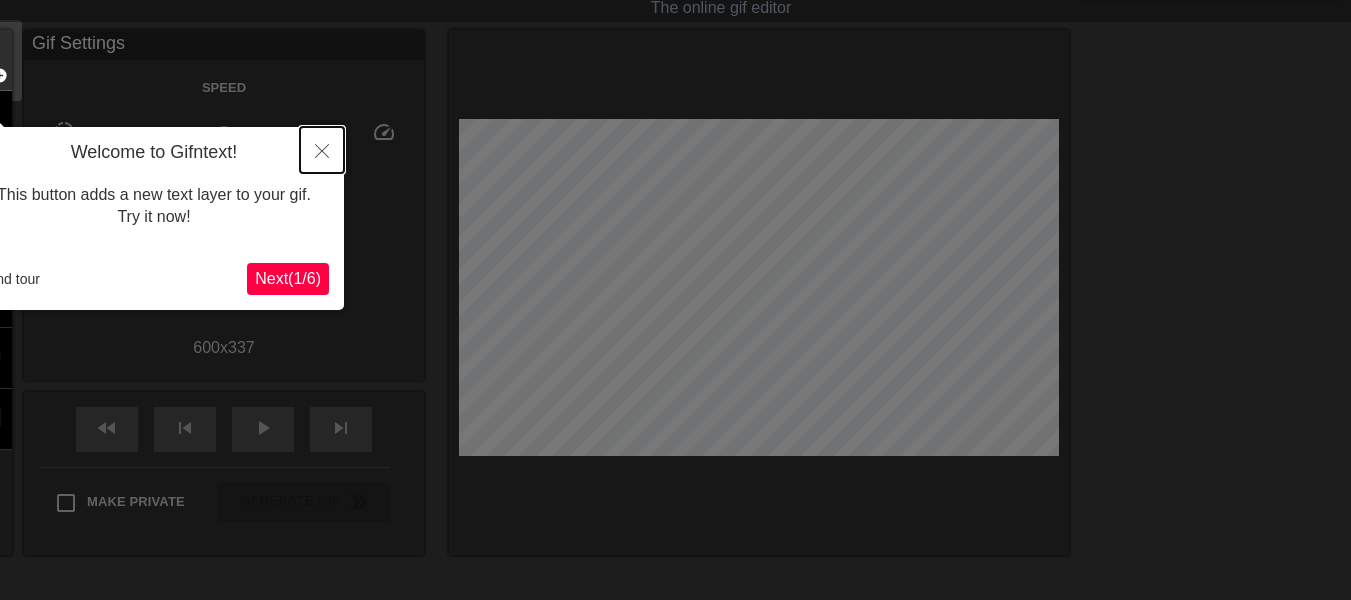 click 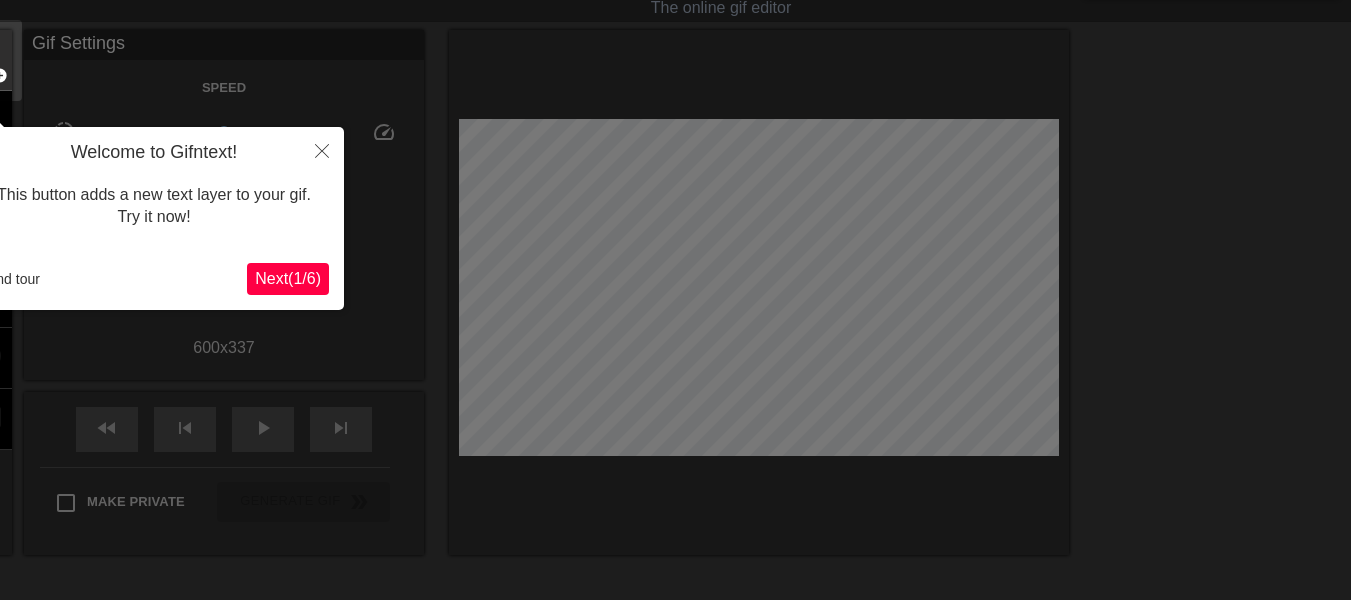 scroll, scrollTop: 0, scrollLeft: 0, axis: both 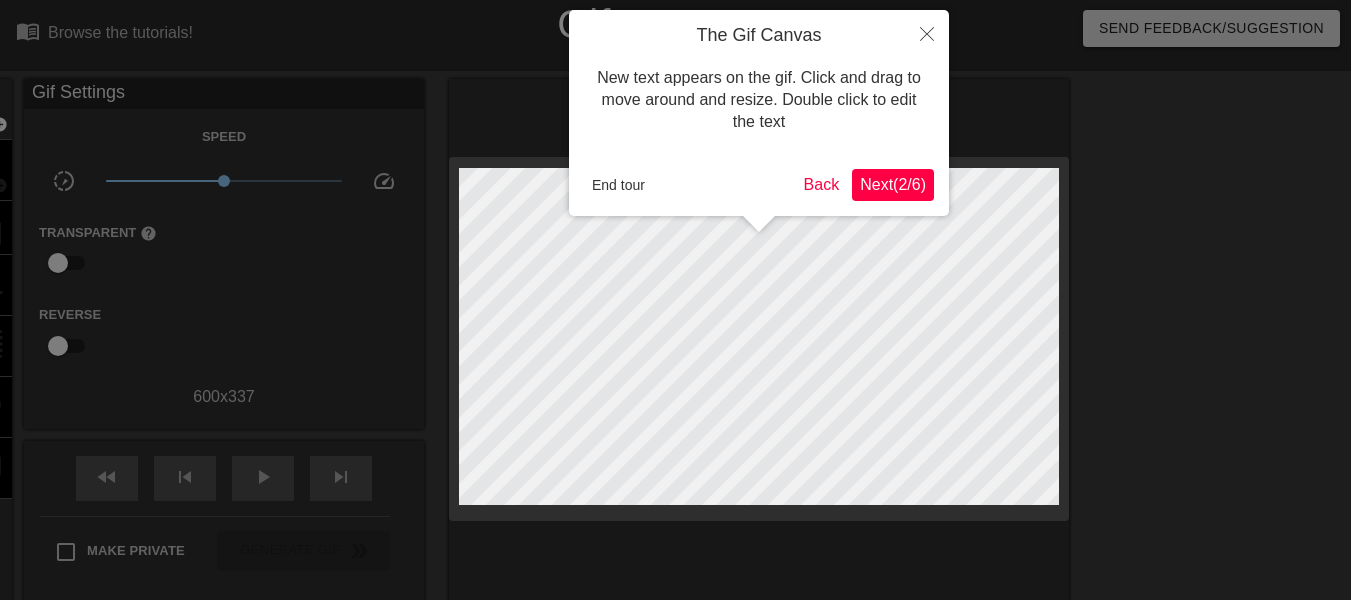 type 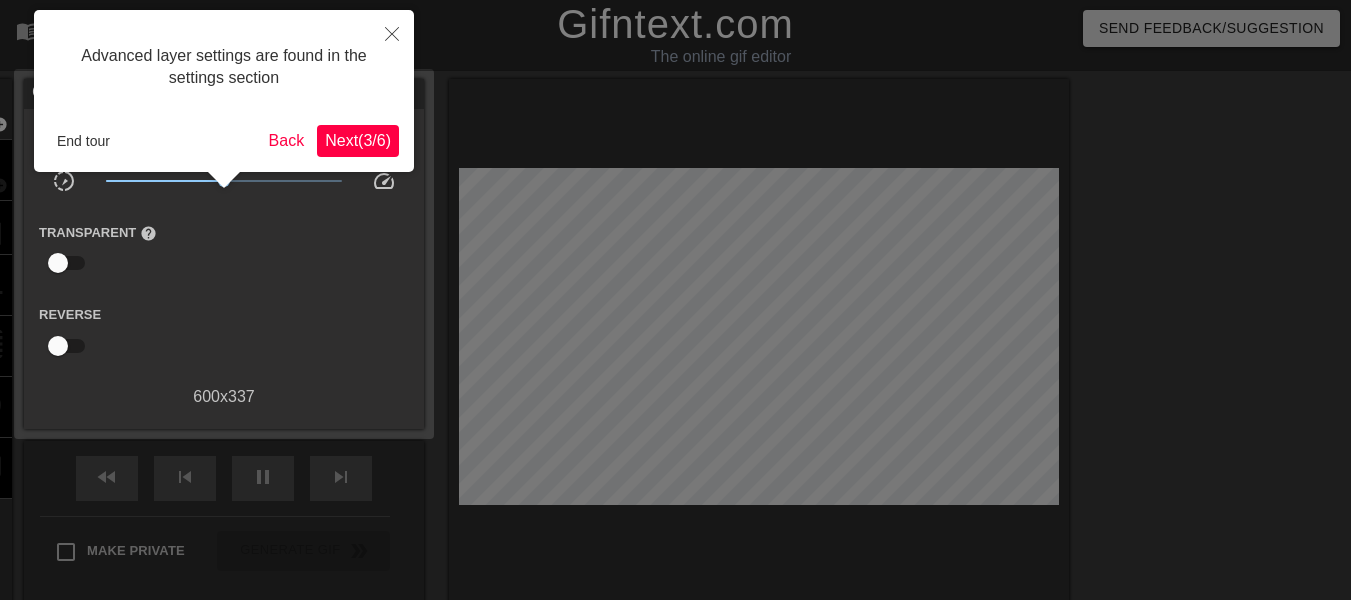 scroll, scrollTop: 49, scrollLeft: 0, axis: vertical 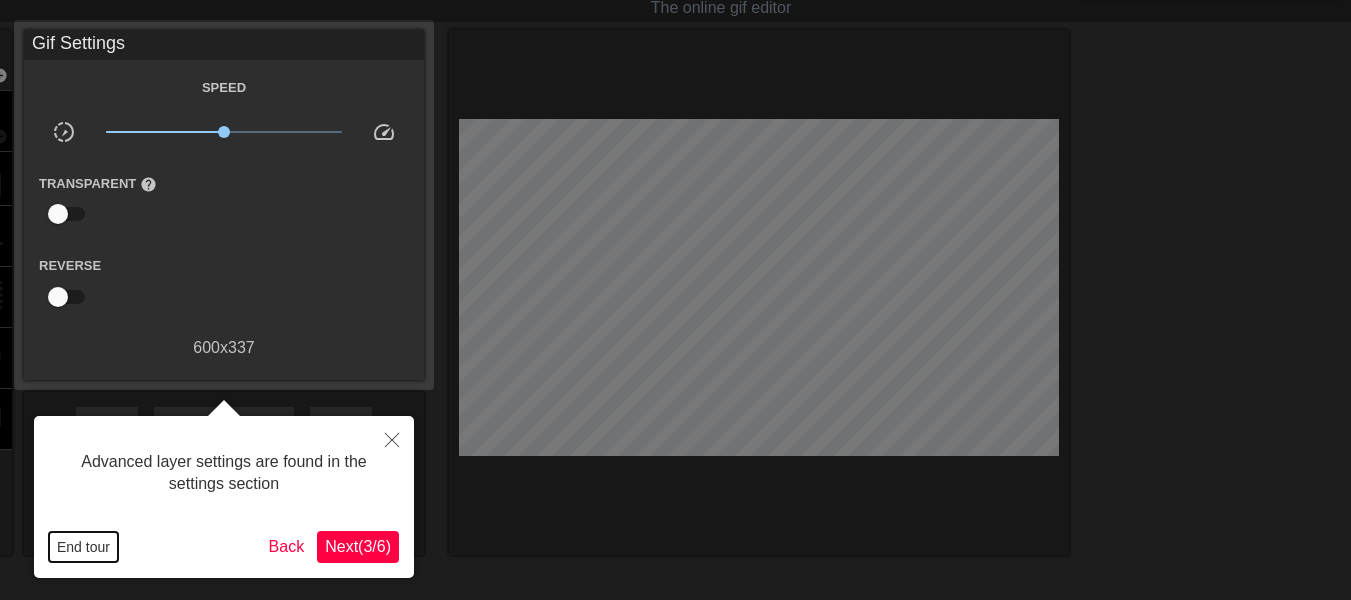 click on "End tour" at bounding box center (83, 547) 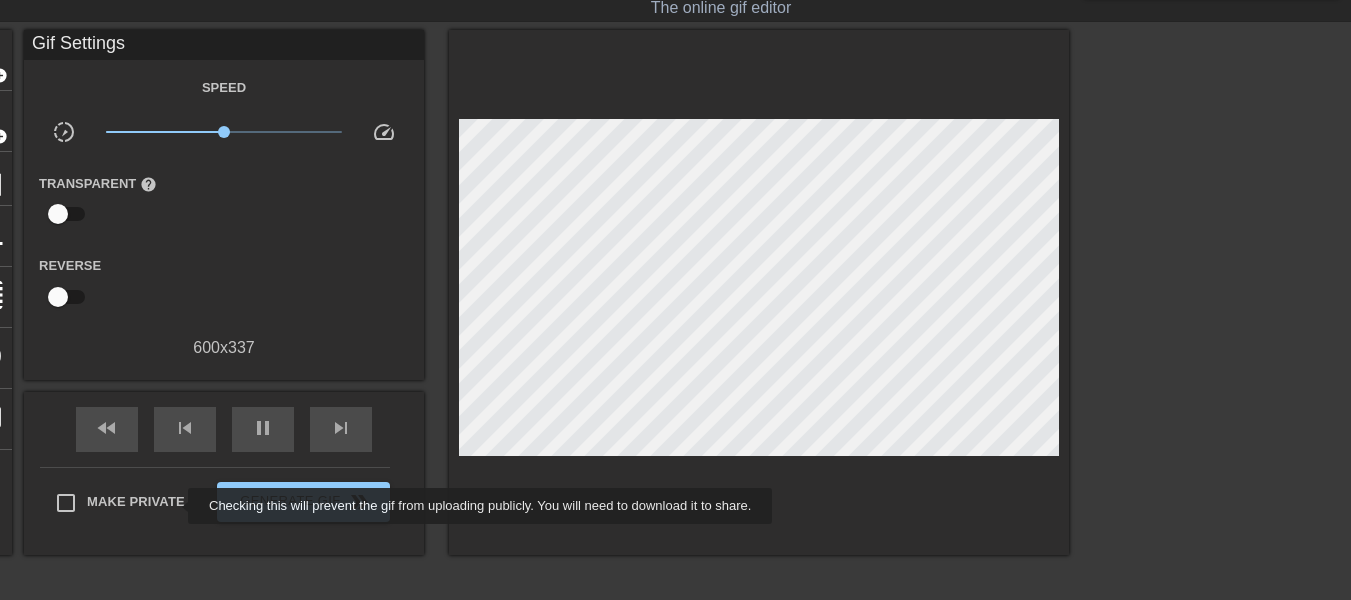 type on "920" 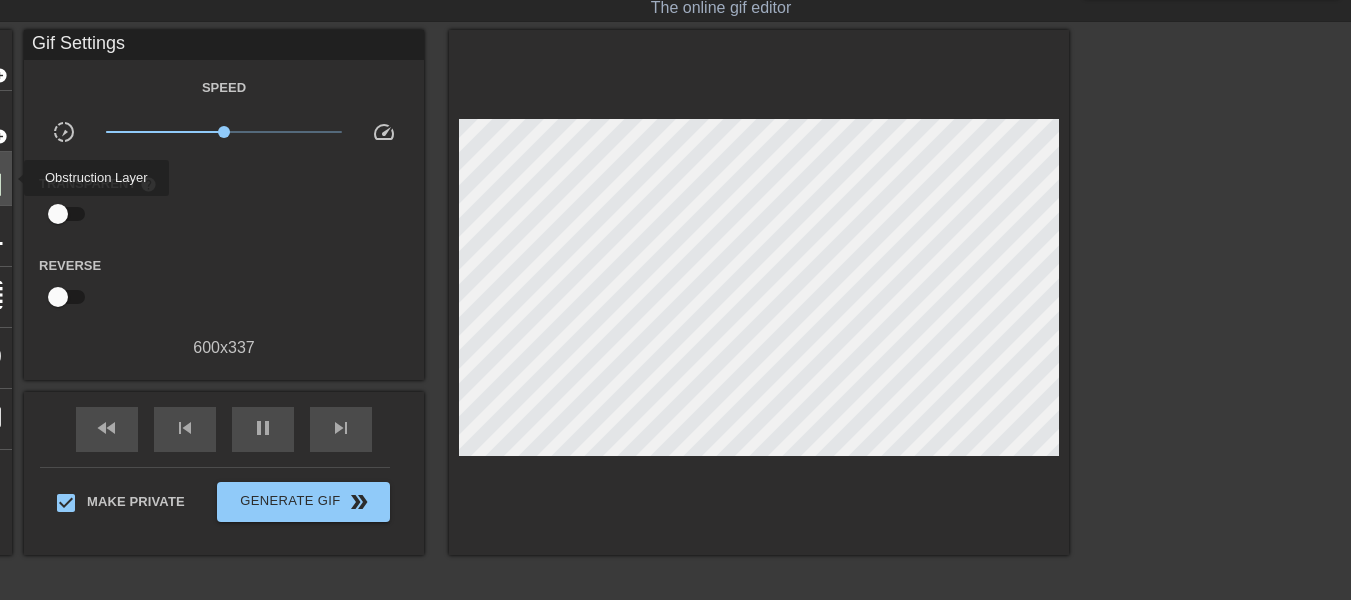 click at bounding box center (-15, 179) 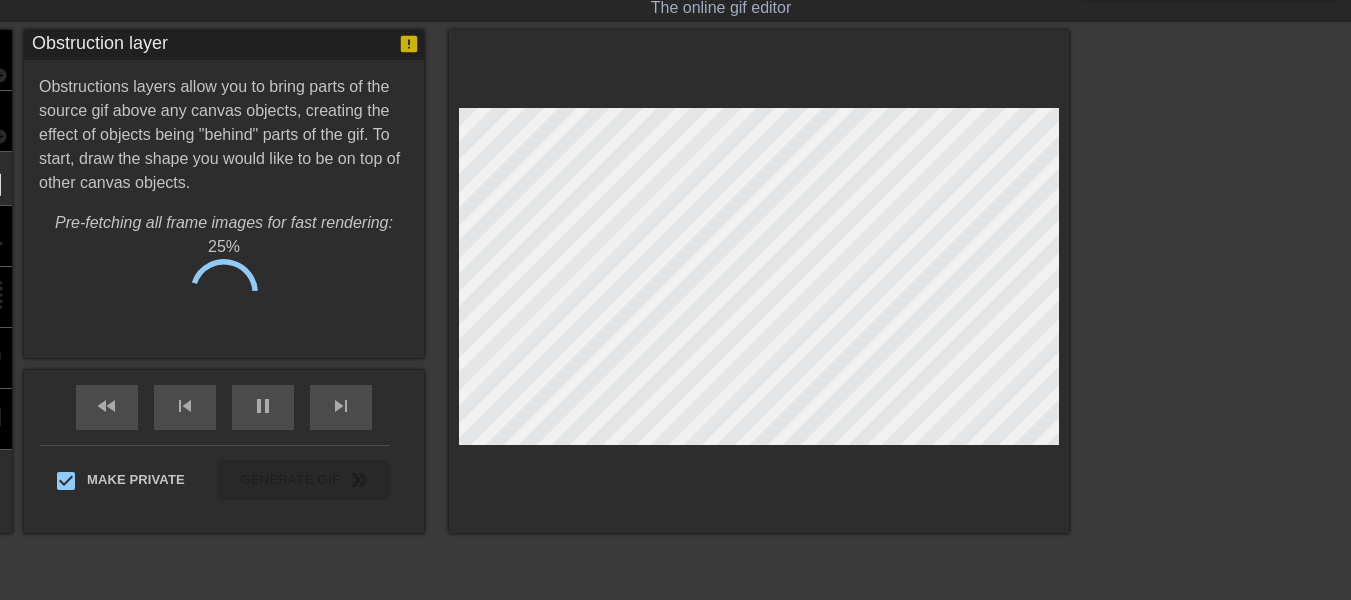 click on "title add_circle image add_circle crop photo_size_select_large help keyboard" at bounding box center (-15, 281) 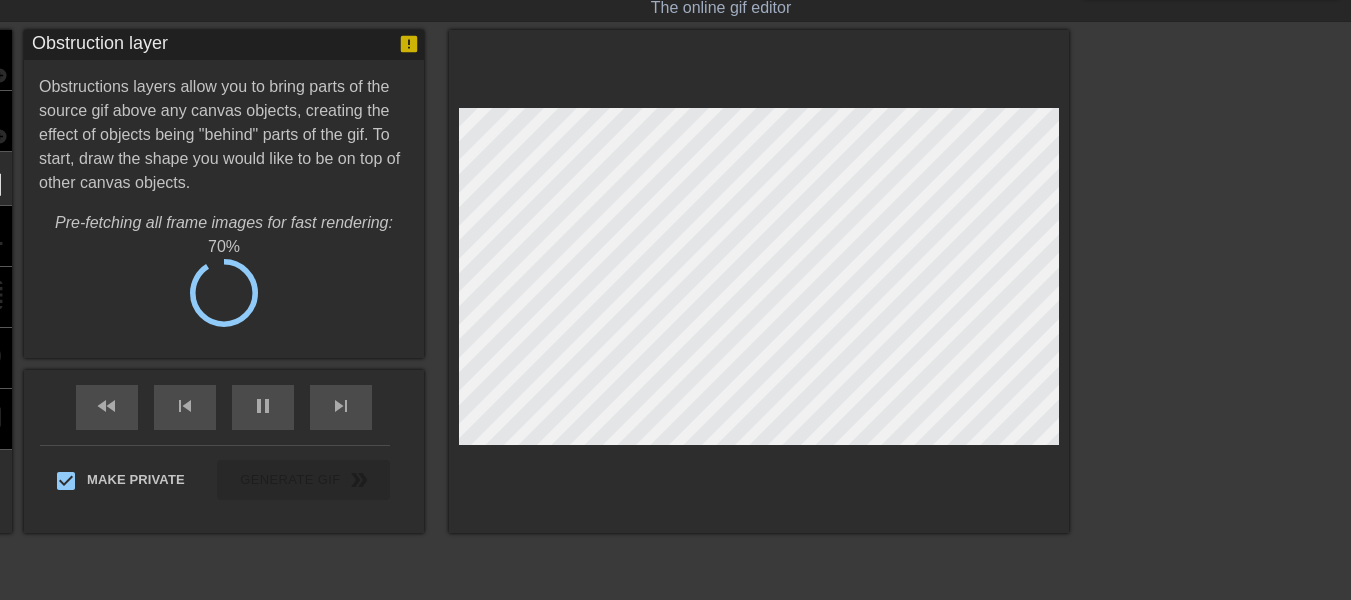 click on "title add_circle image add_circle crop photo_size_select_large help keyboard" at bounding box center [-15, 281] 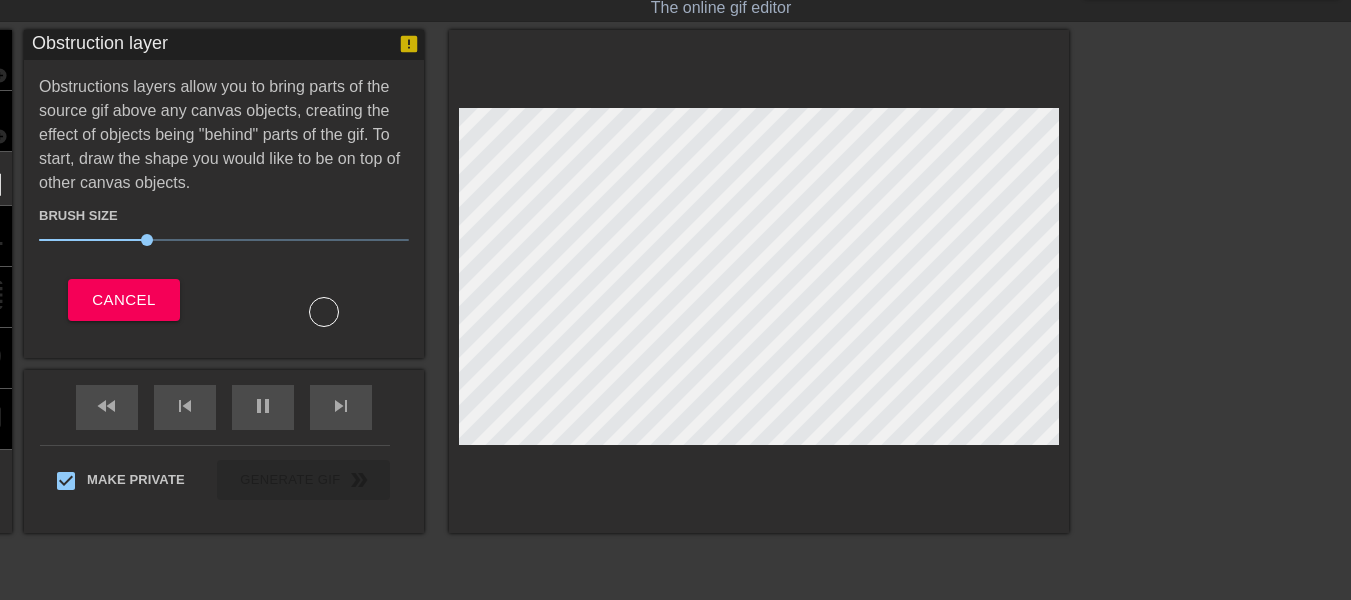 click on "title add_circle image add_circle crop photo_size_select_large help keyboard" at bounding box center (-15, 281) 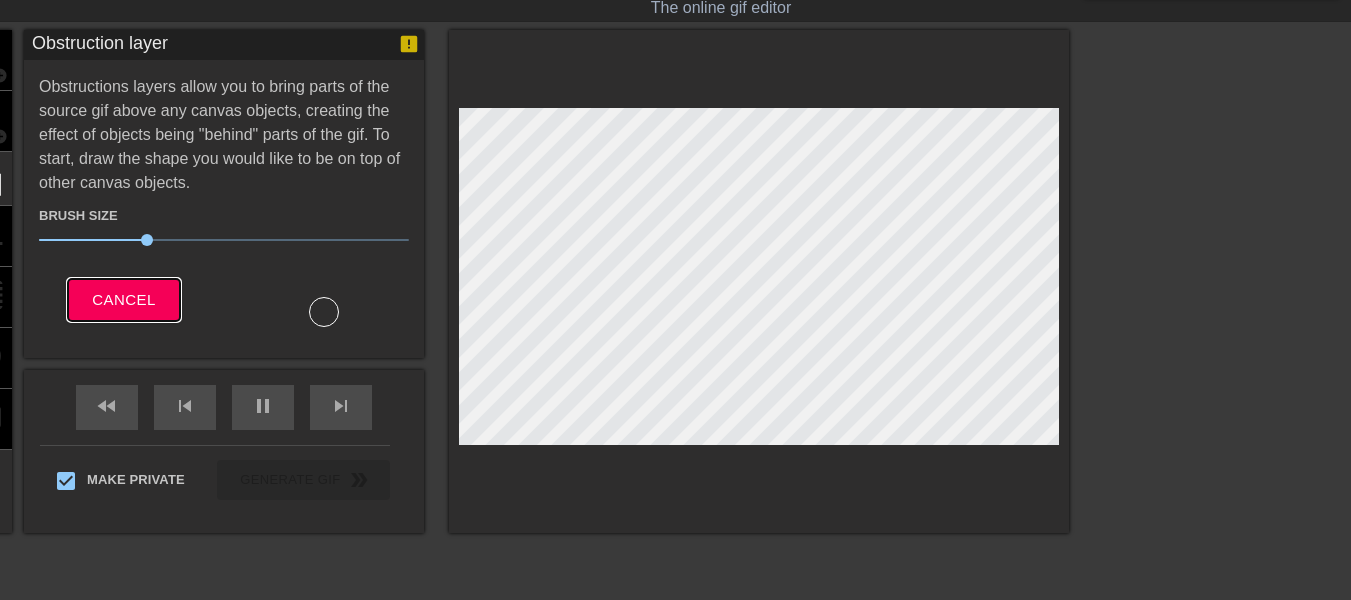 click on "Cancel" at bounding box center (123, 300) 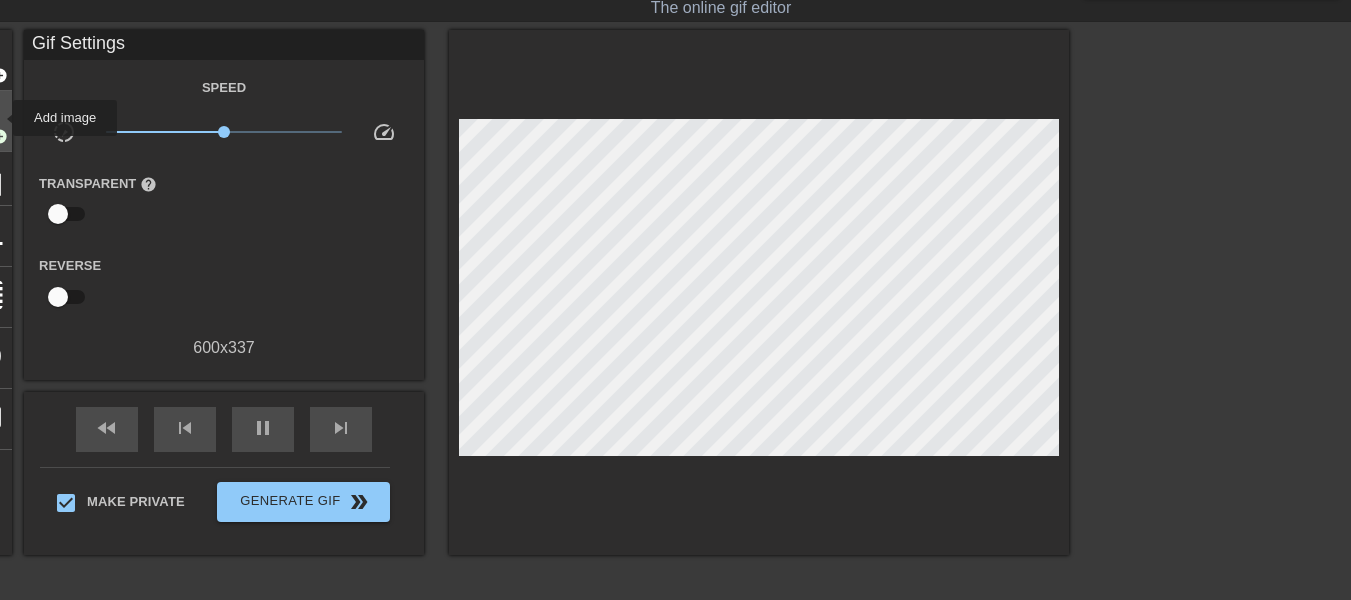 click on "image" at bounding box center [-15, 119] 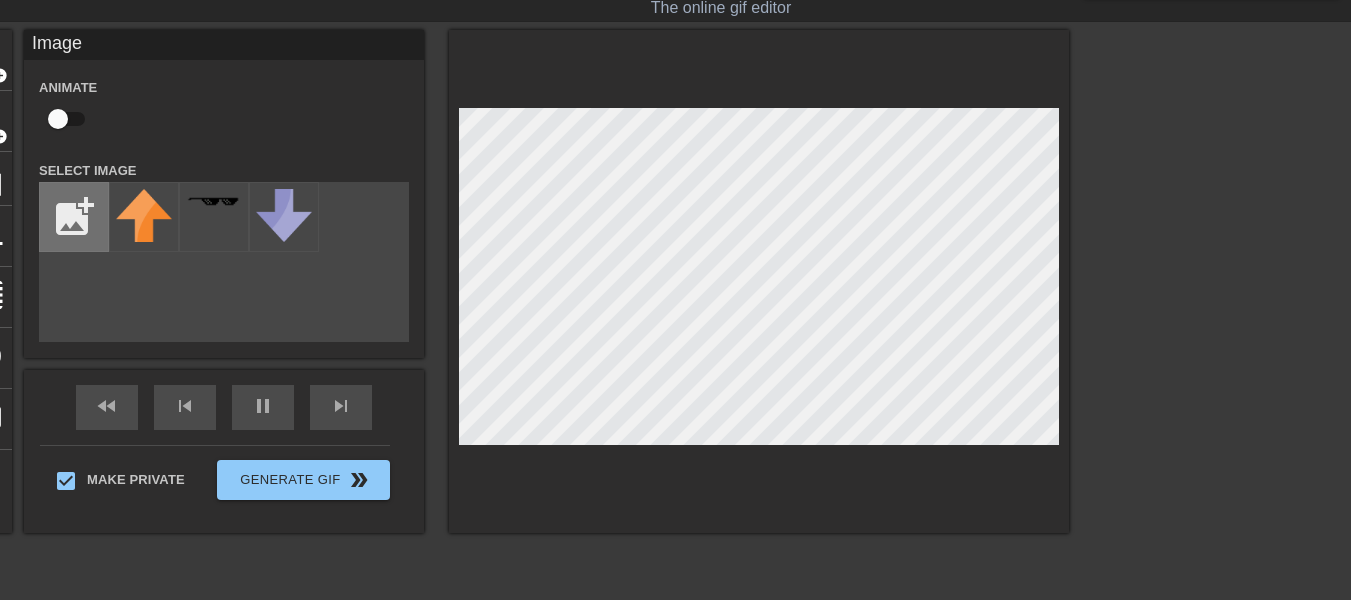 click at bounding box center [74, 217] 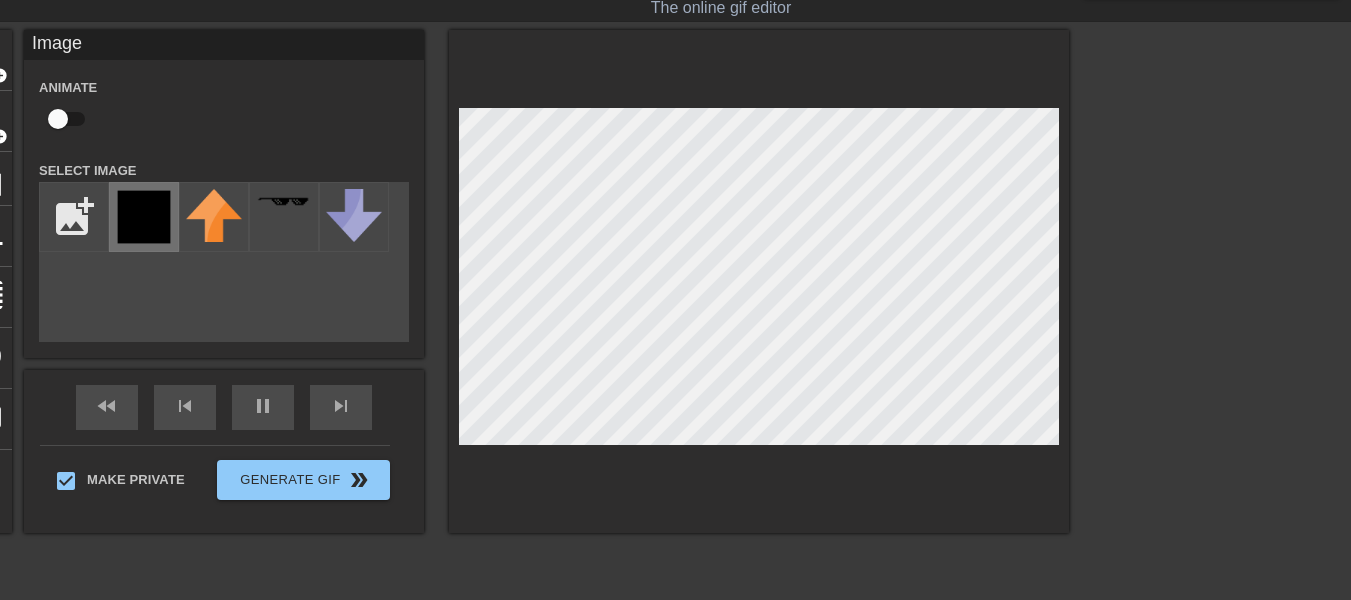 click at bounding box center [144, 217] 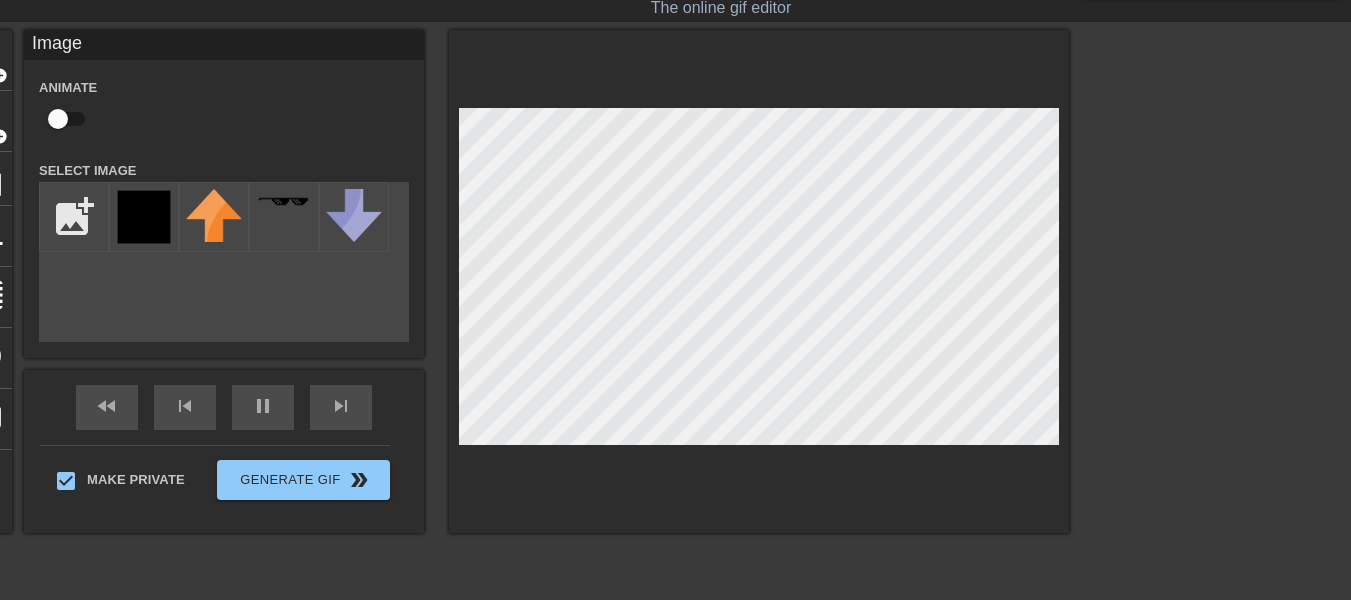 click on "add_photo_alternate" at bounding box center [224, 262] 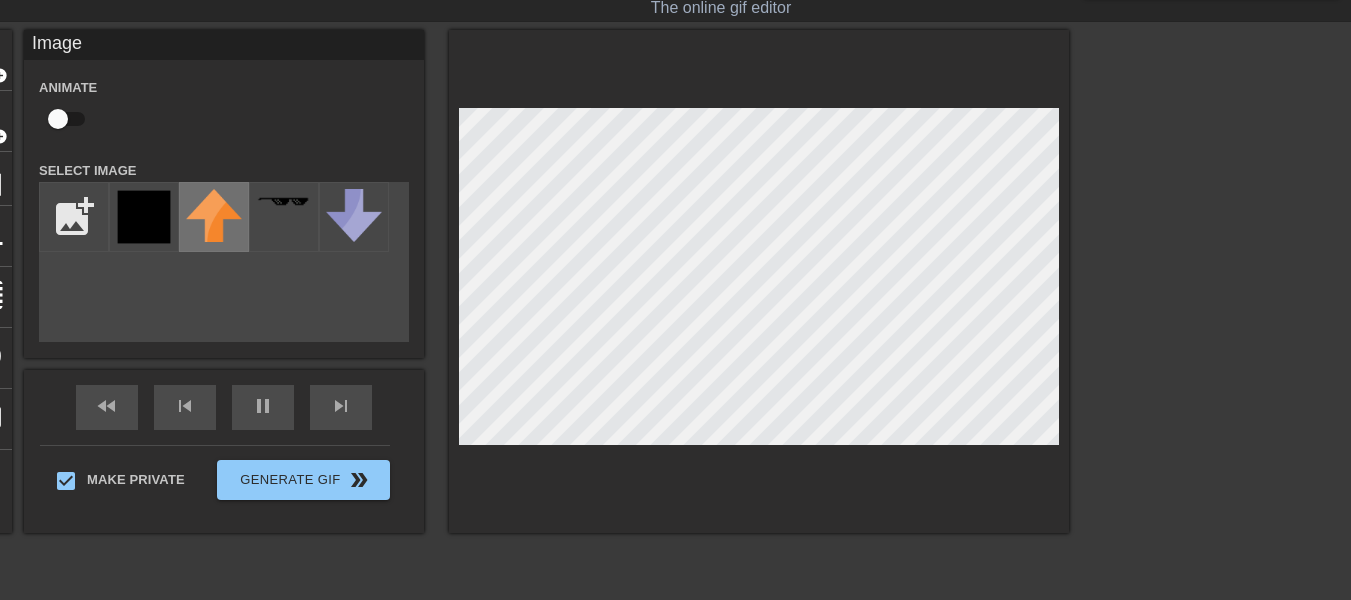 click at bounding box center (214, 215) 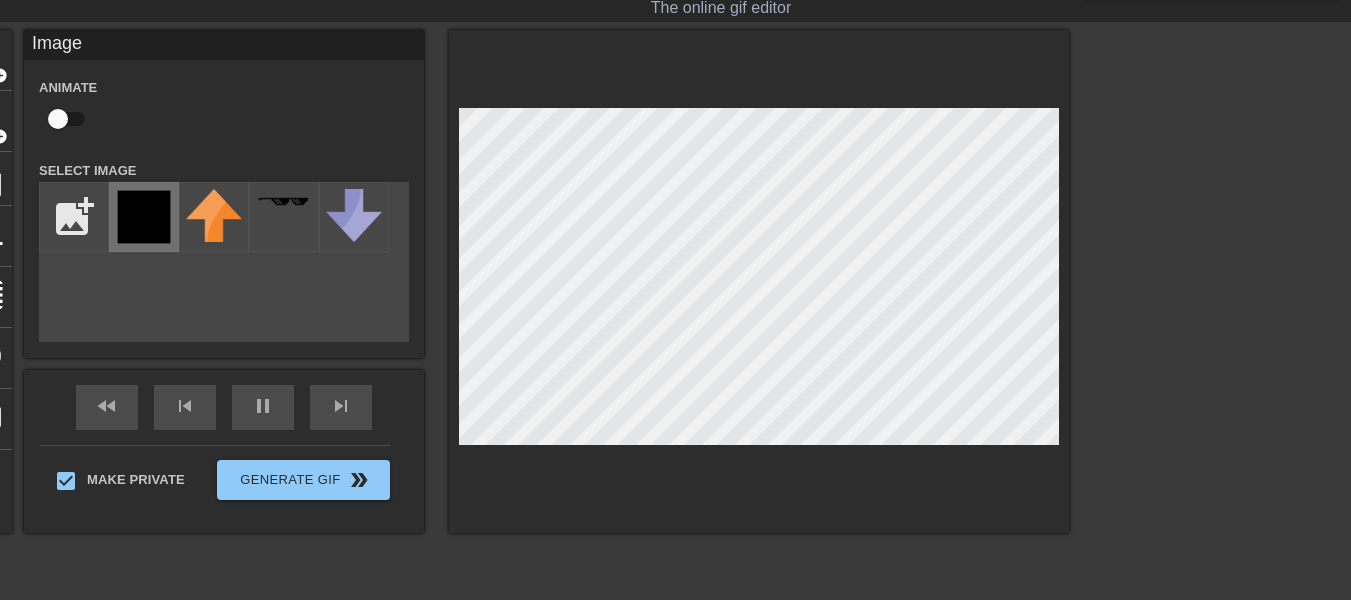 click at bounding box center (144, 217) 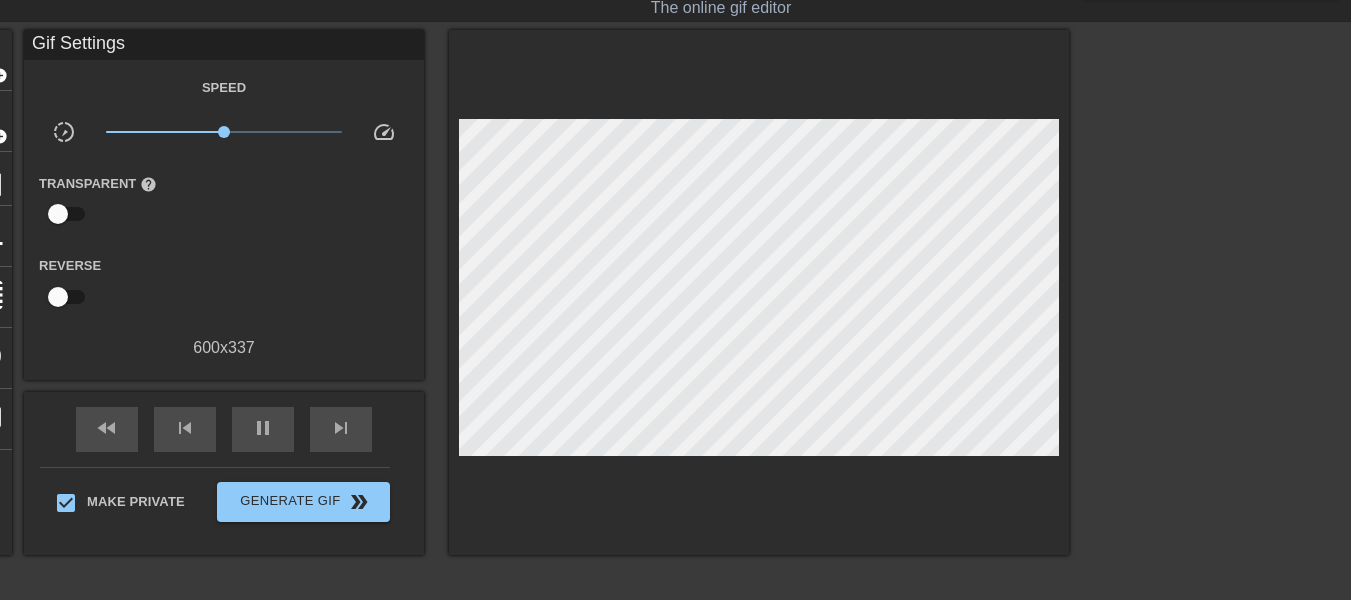 click at bounding box center [1243, 330] 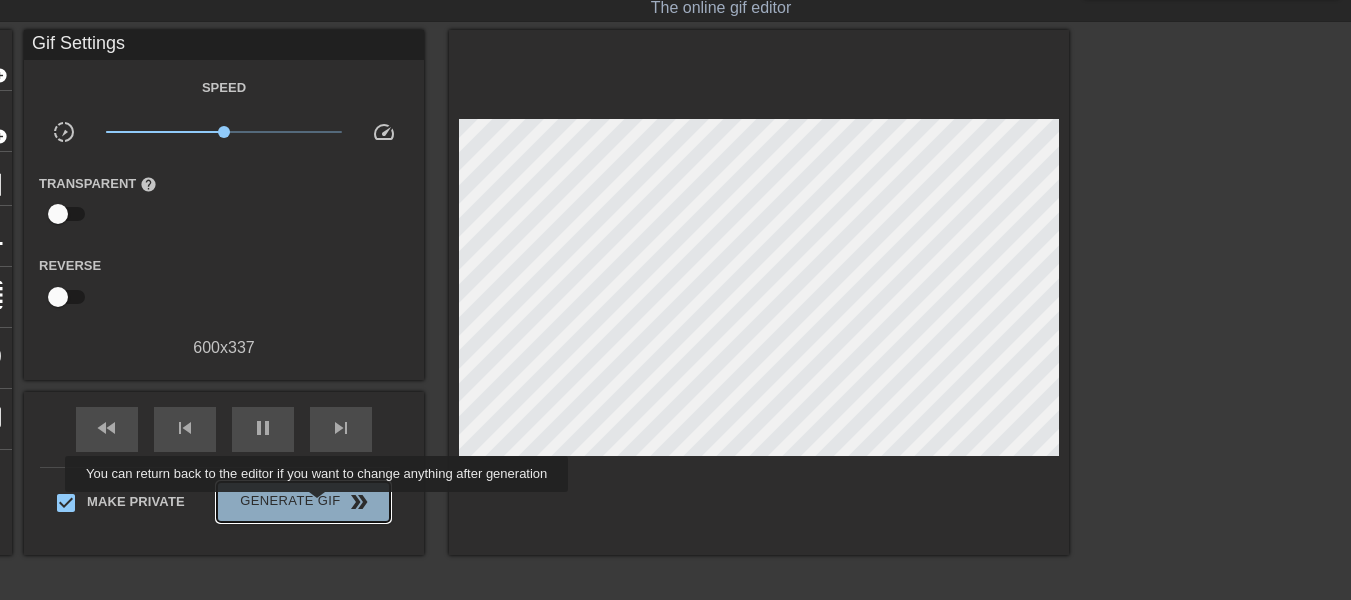 click on "Generate Gif double_arrow" at bounding box center (303, 502) 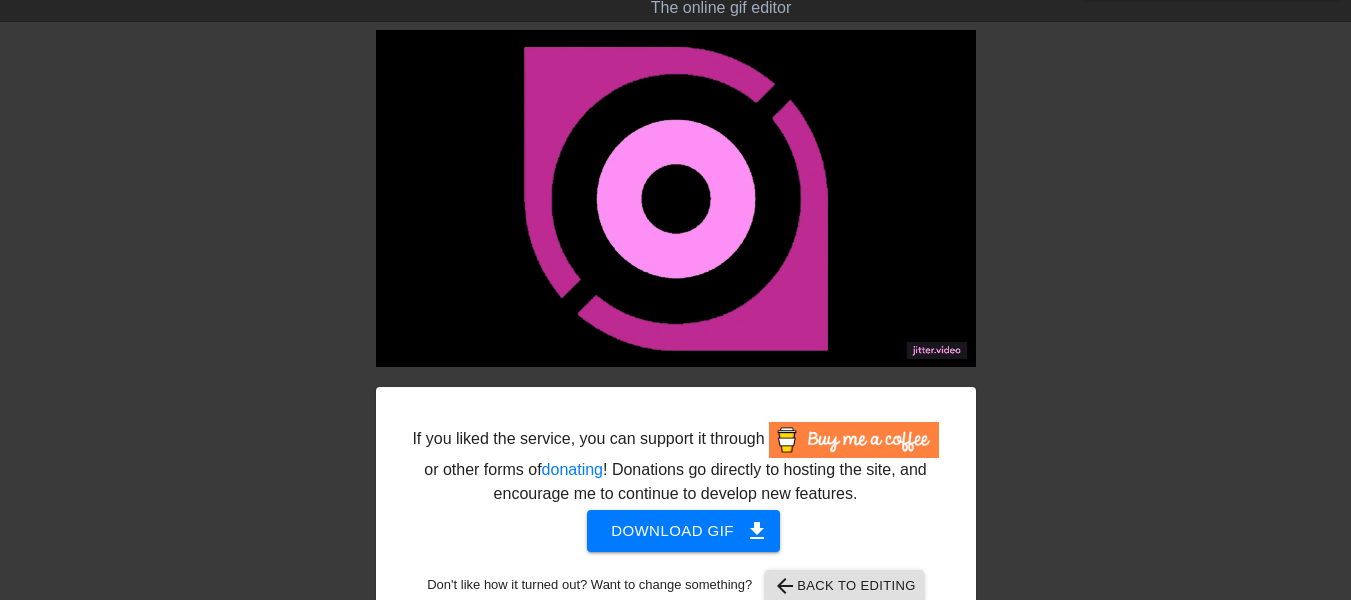 click at bounding box center [1150, 330] 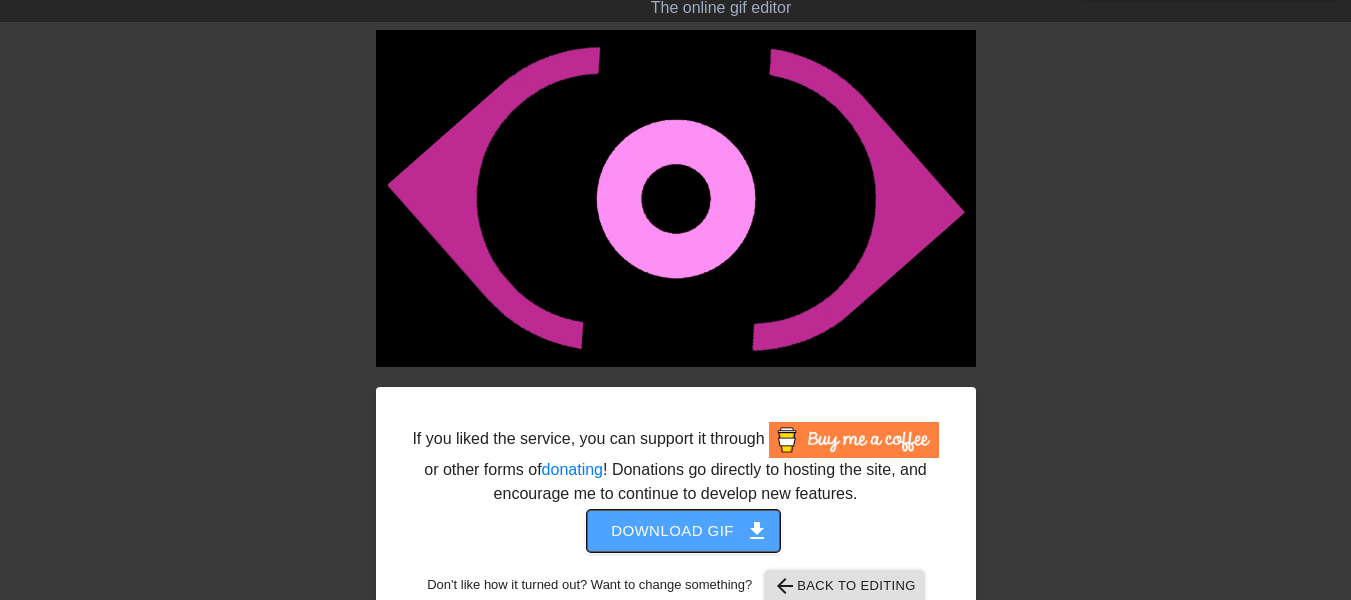 click on "Download gif get_app" at bounding box center (683, 531) 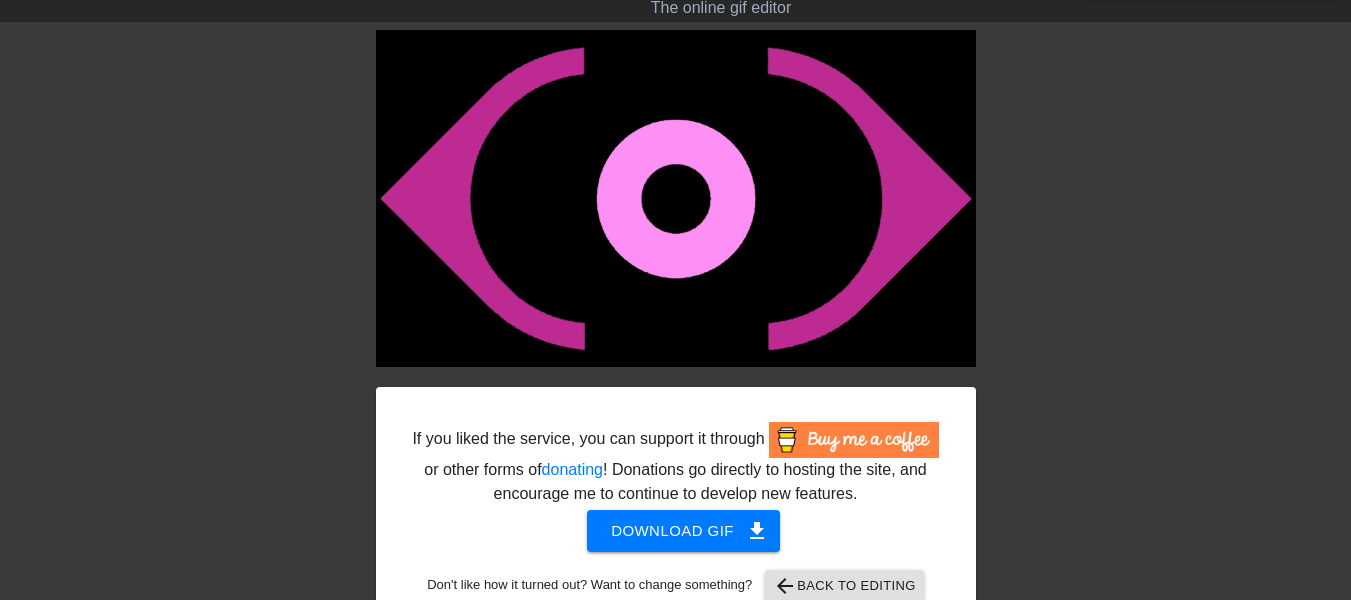 drag, startPoint x: 1070, startPoint y: 253, endPoint x: 1089, endPoint y: 269, distance: 24.839485 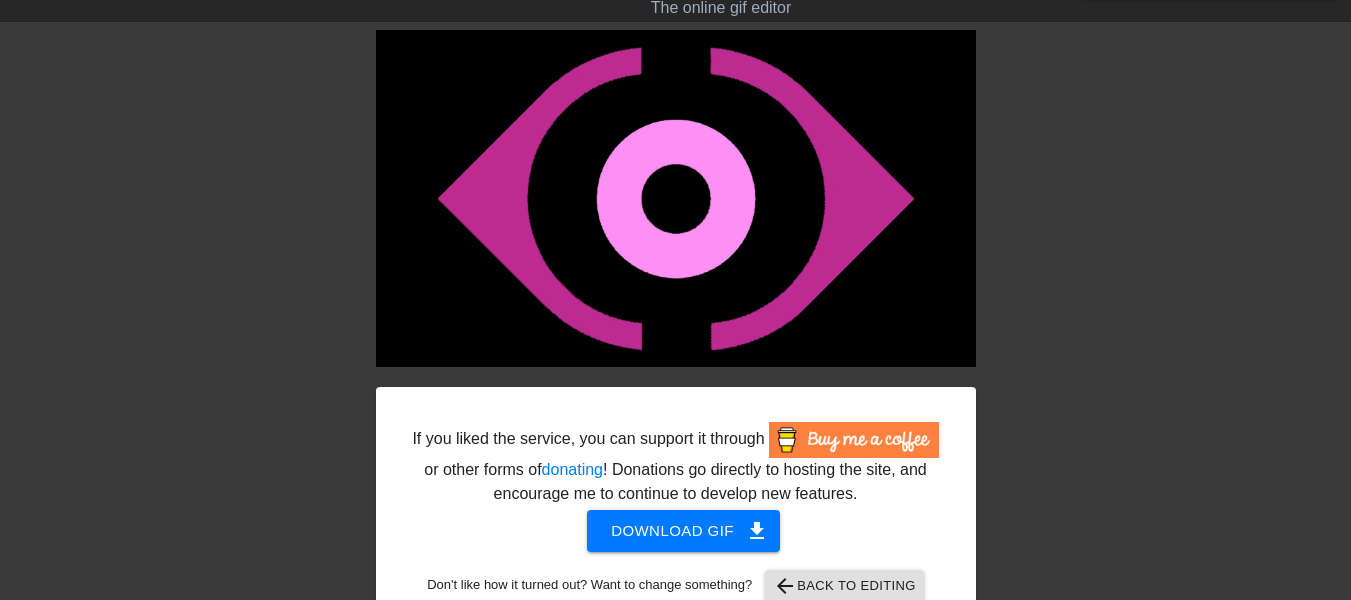 click at bounding box center (1150, 330) 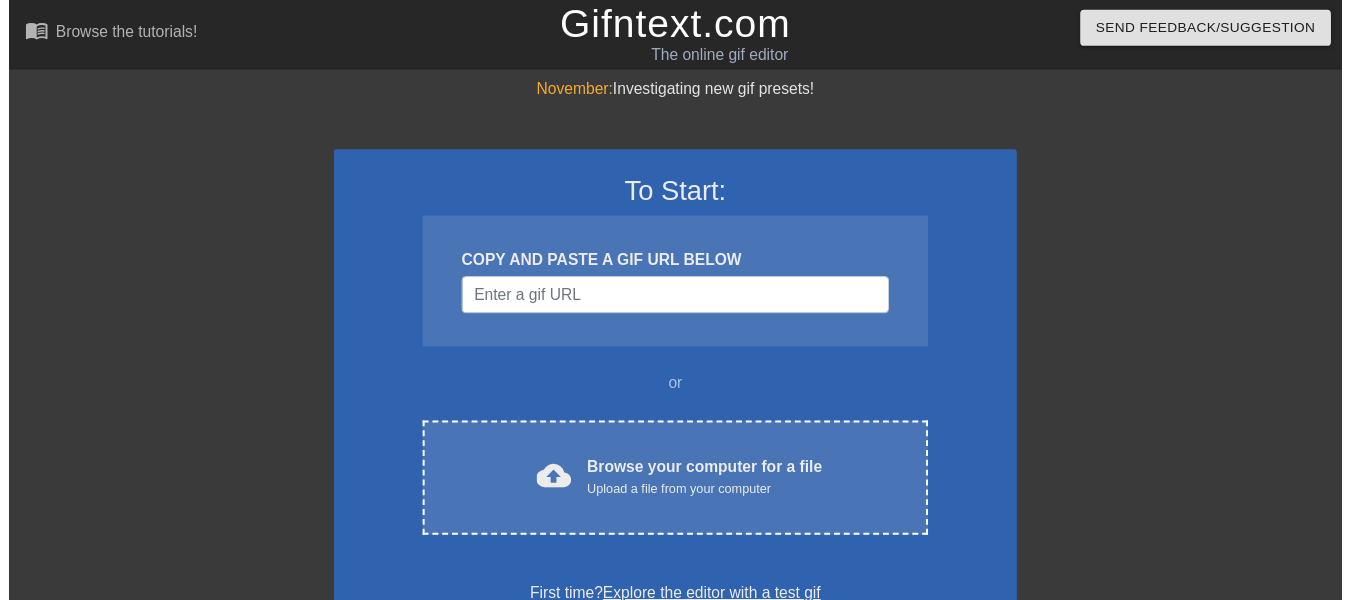 scroll, scrollTop: 0, scrollLeft: 0, axis: both 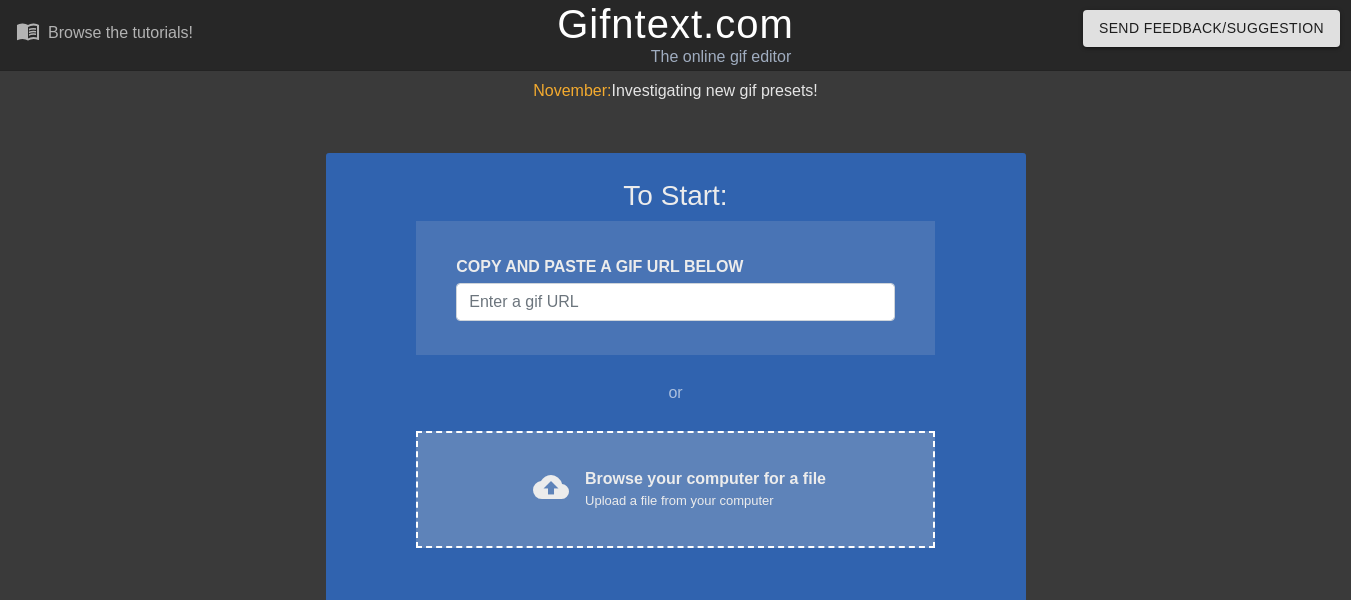 click on "cloud_upload Browse your computer for a file Upload a file from your computer Choose files" at bounding box center (675, 489) 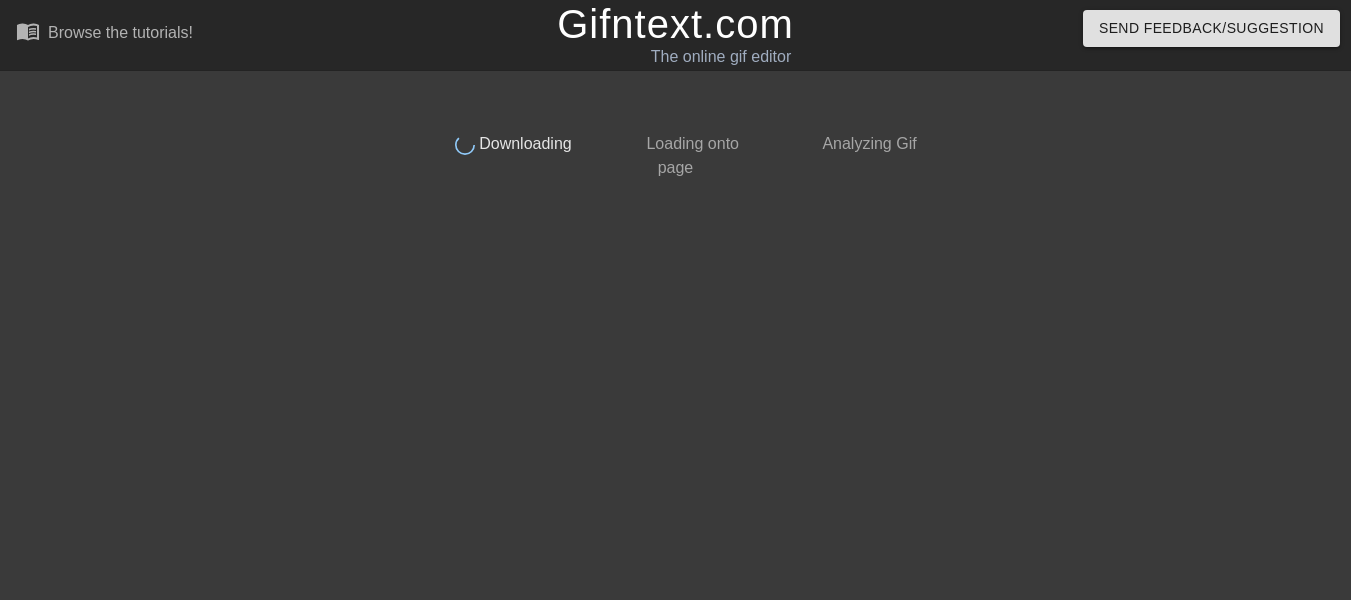 click on "done   Downloading done   Loading onto page done   Analyzing Gif" at bounding box center (676, 129) 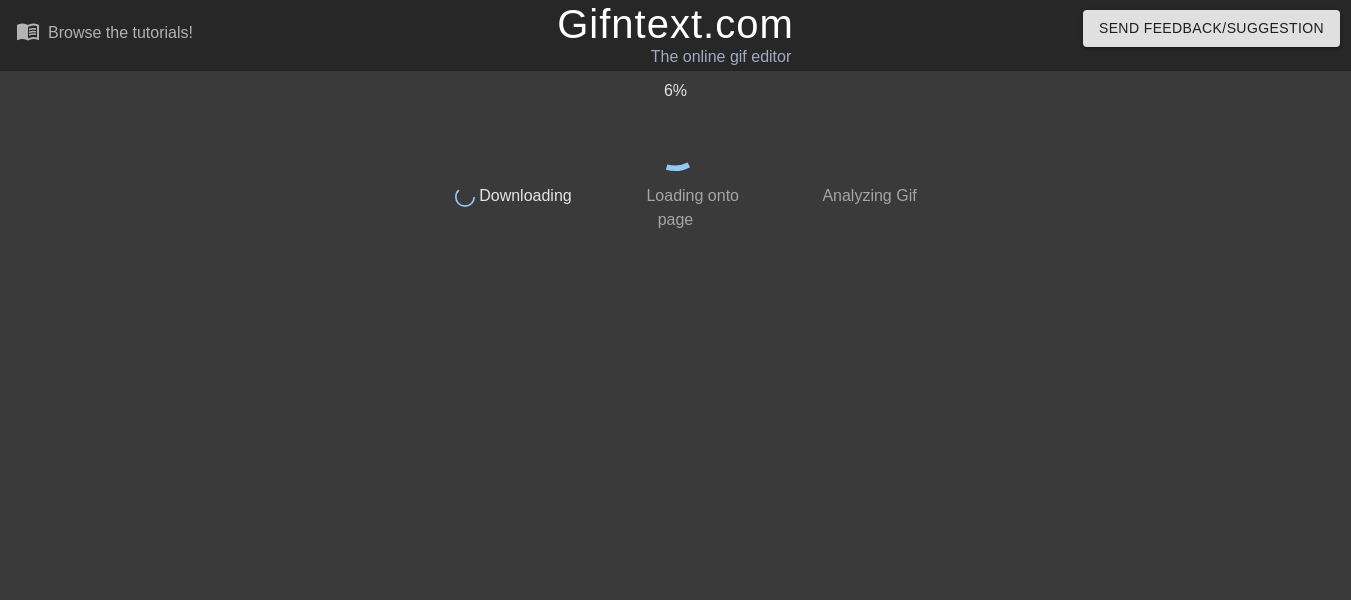 click on "6 %" at bounding box center [676, 125] 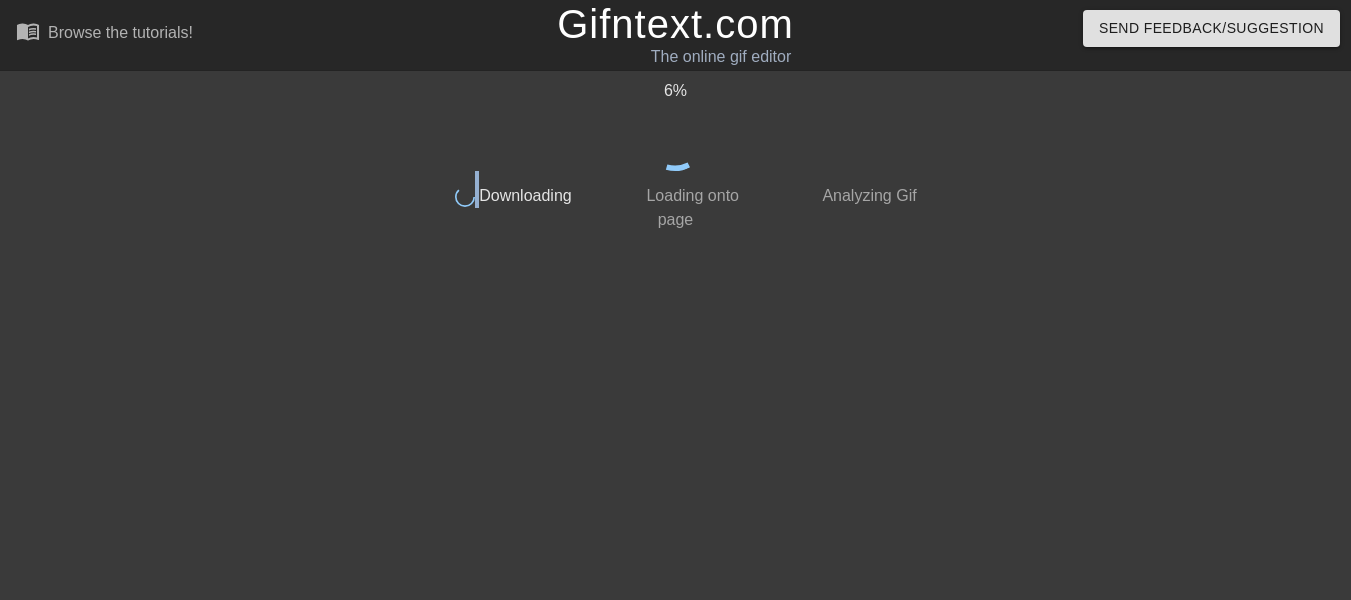 click on "6 %" at bounding box center (676, 125) 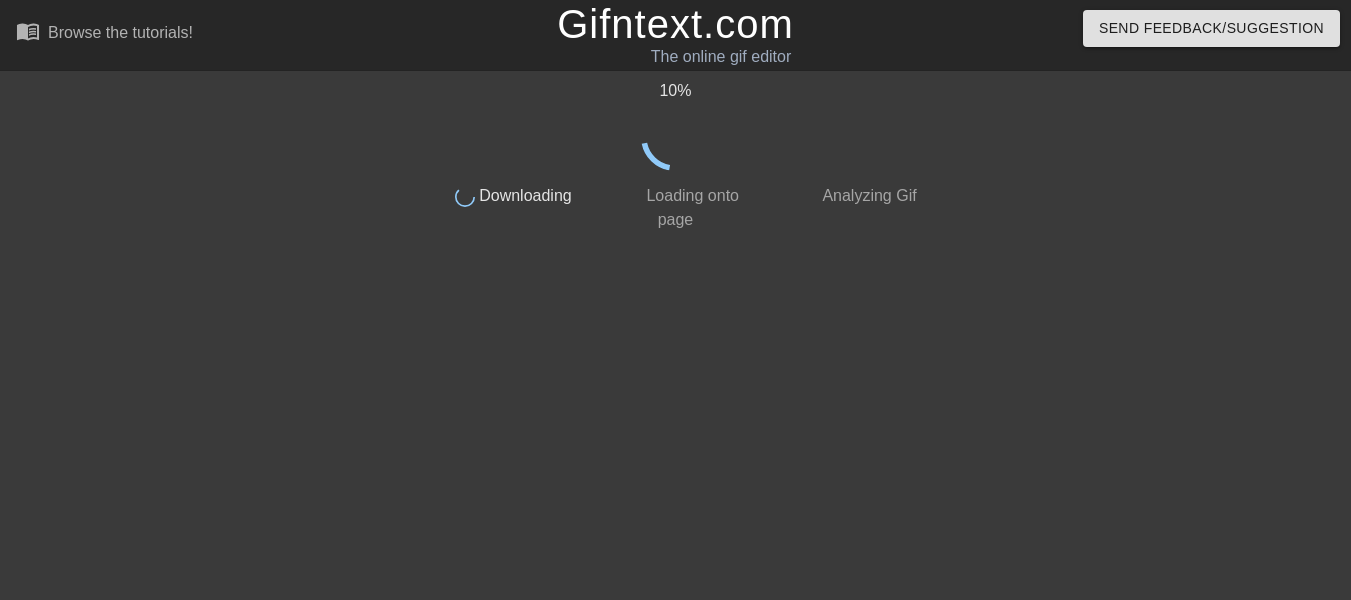 click on "10 %" at bounding box center (676, 125) 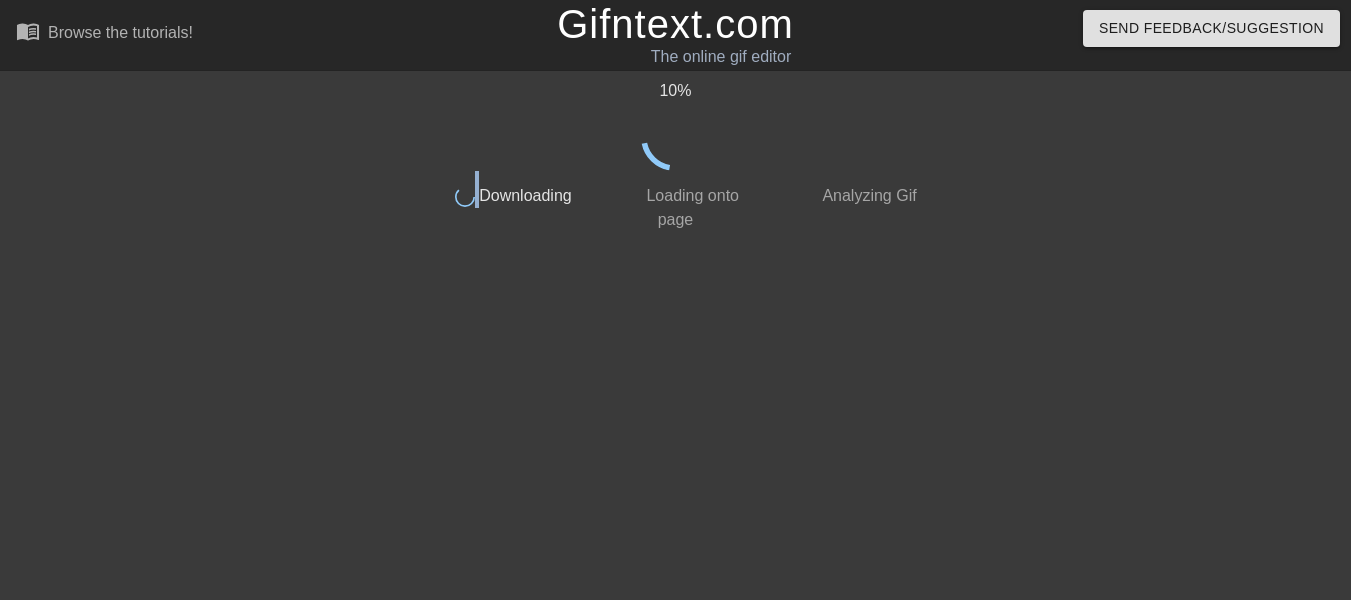 click on "10 %" at bounding box center (676, 125) 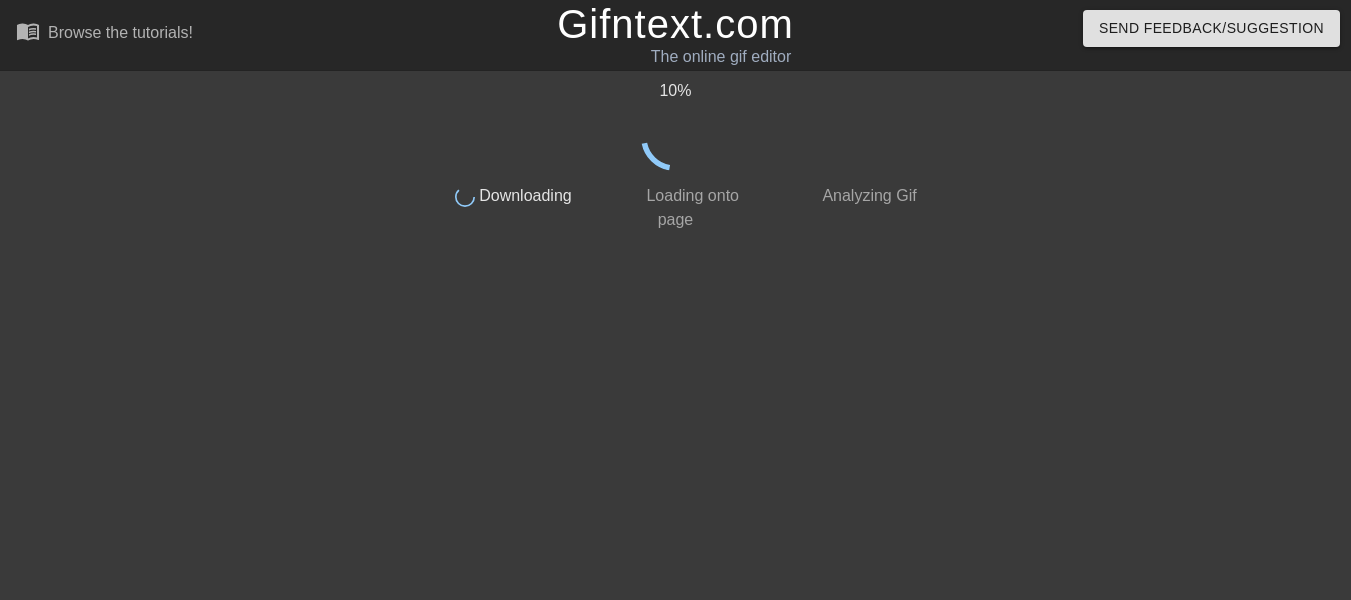 click on "10 %" at bounding box center [676, 125] 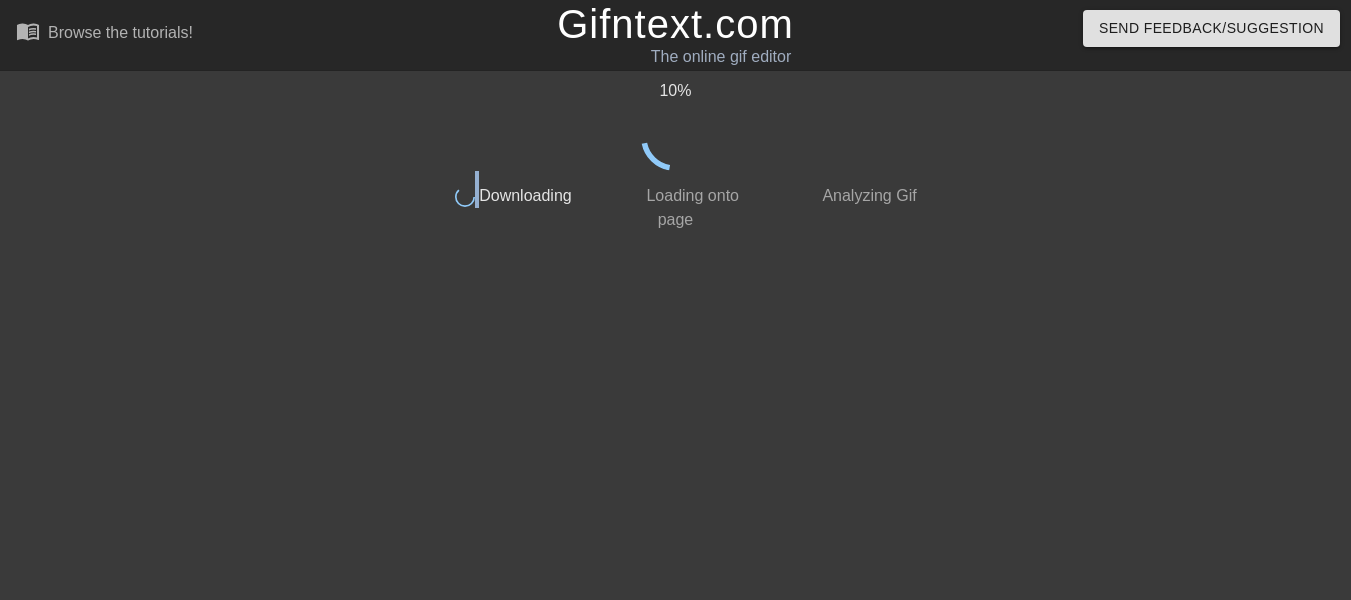 click on "10 %" at bounding box center (676, 125) 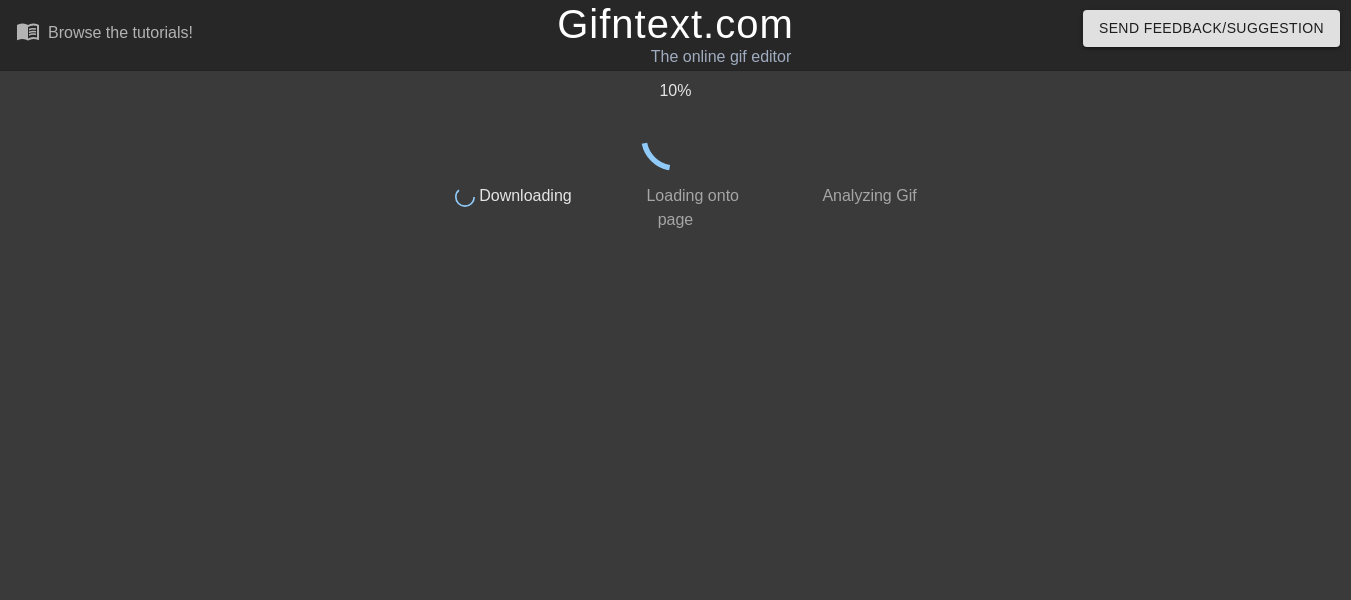 click on "10 %" at bounding box center (676, 125) 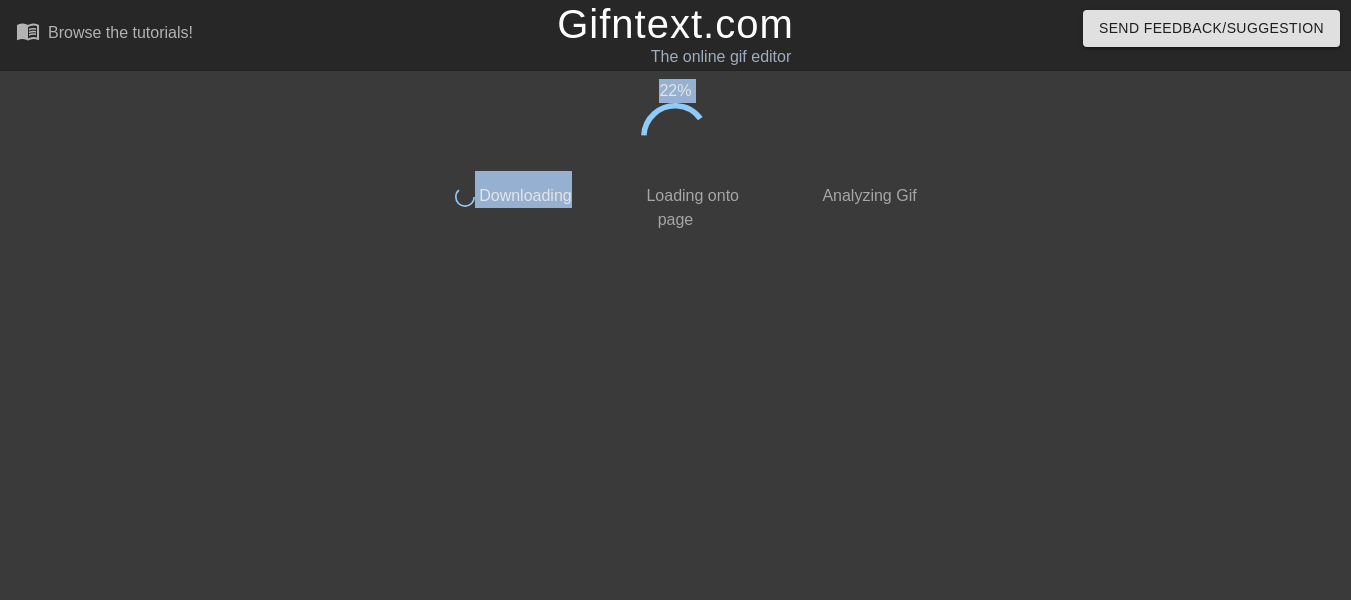 drag, startPoint x: 766, startPoint y: 521, endPoint x: 768, endPoint y: 92, distance: 429.00467 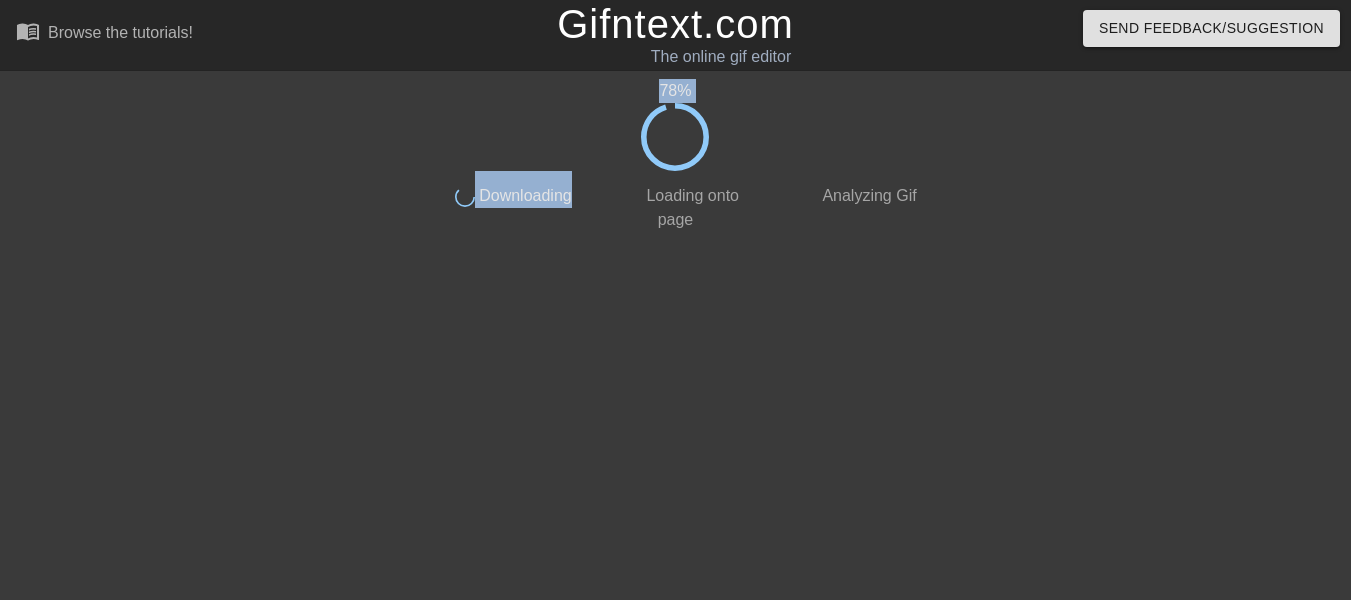 click on "78 % done   Downloading done   Loading onto page done   Analyzing Gif" at bounding box center (676, 155) 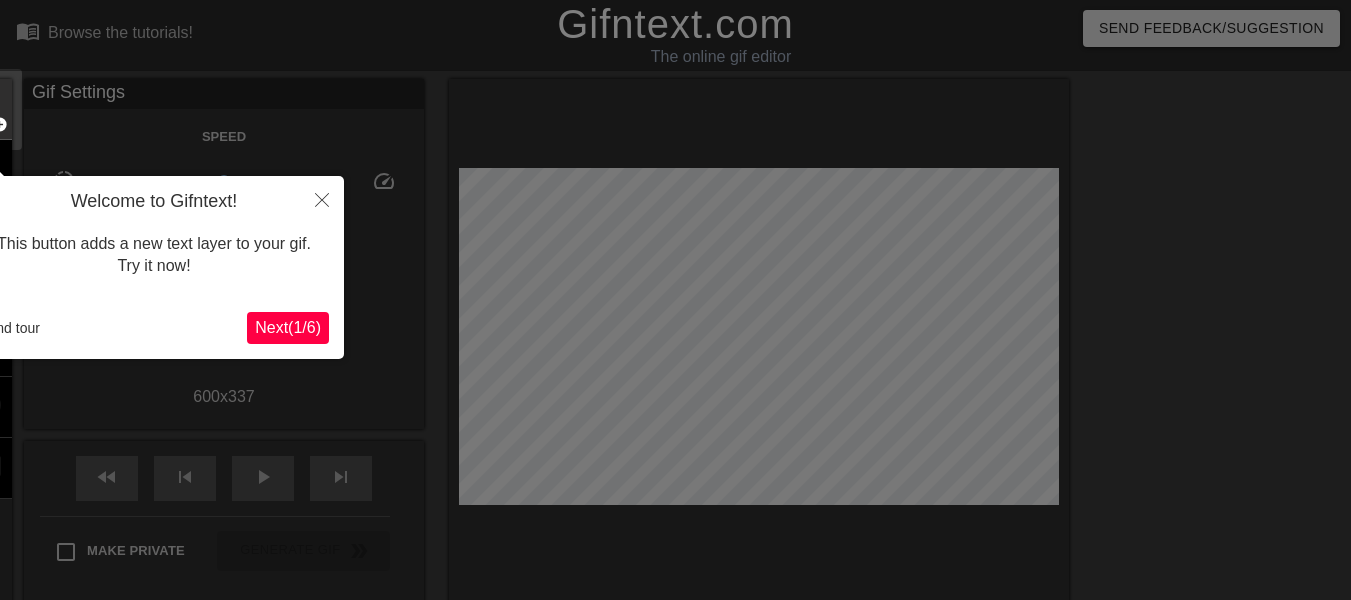 scroll, scrollTop: 49, scrollLeft: 0, axis: vertical 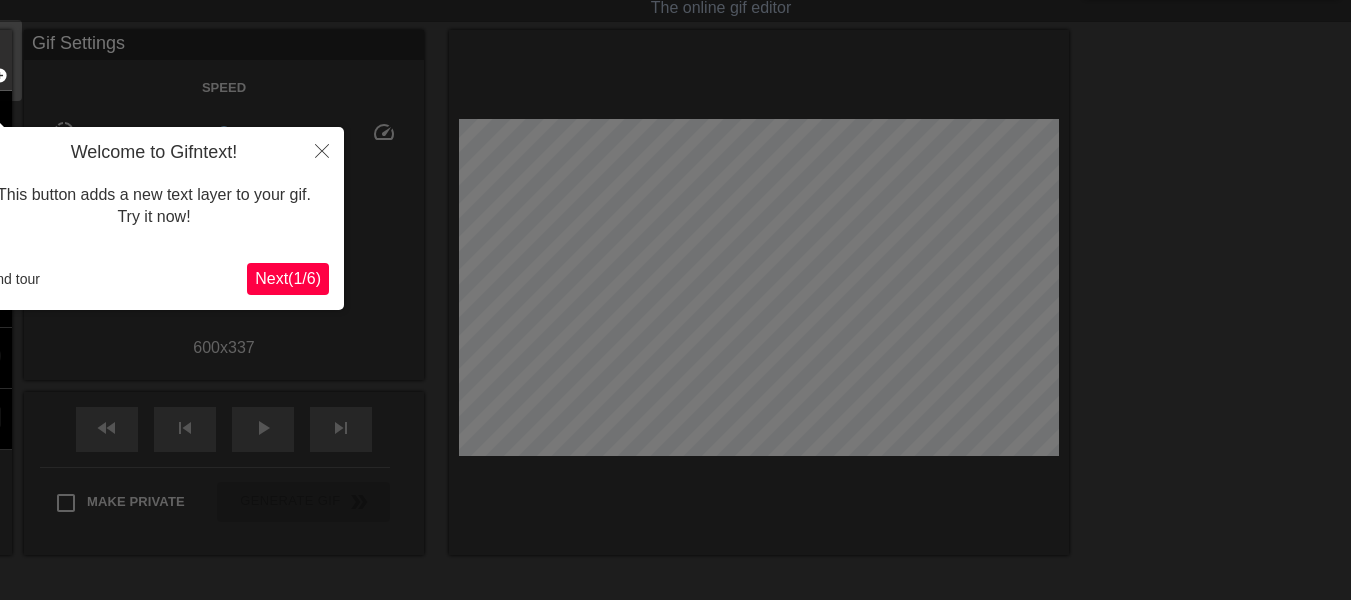 click on "Welcome to Gifntext! This button adds a new text layer to your gif. Try it now! End tour Next  ( 1 / 6 )" at bounding box center [154, 218] 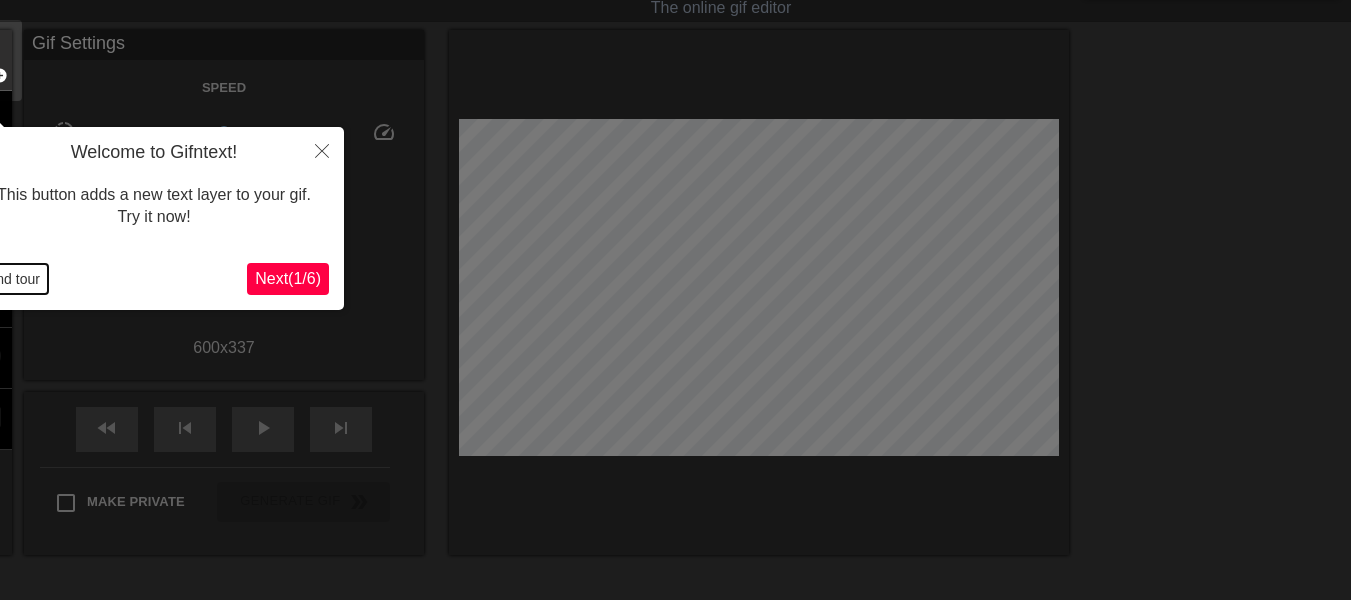 click on "End tour" at bounding box center [13, 279] 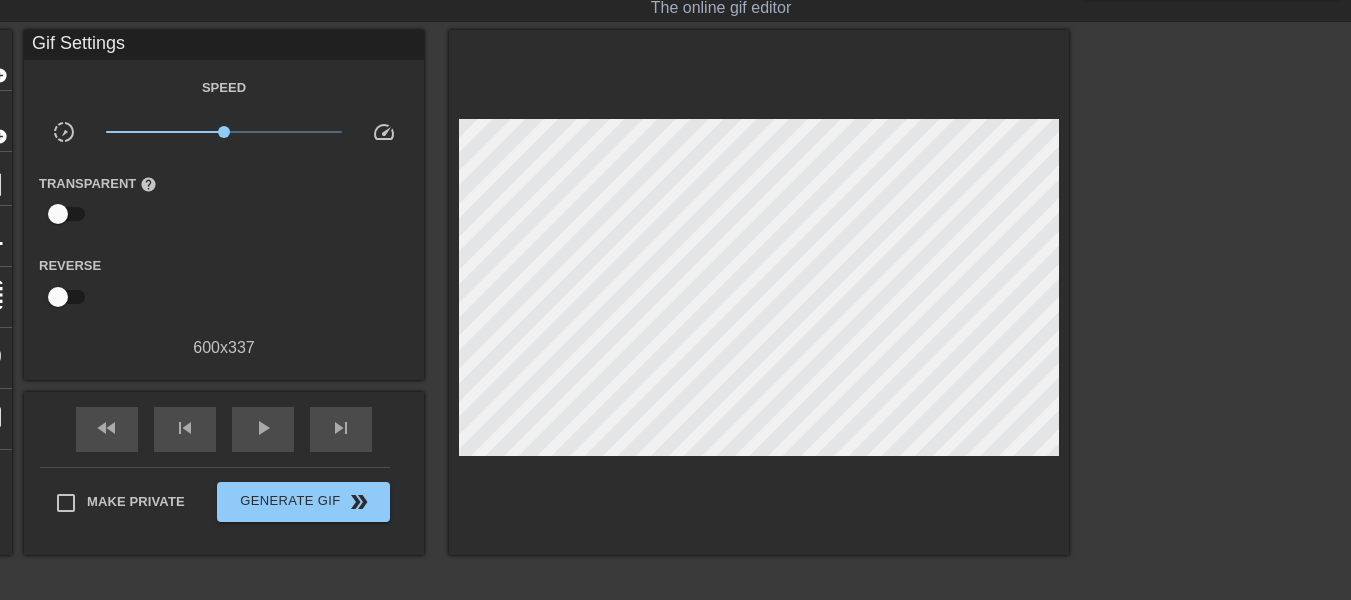 click on "title add_circle image add_circle crop photo_size_select_large help keyboard Gif Settings Speed slow_motion_video x1.00 speed Transparent help Reverse 600  x  337 fast_rewind skip_previous play_arrow skip_next Make Private Generate Gif double_arrow" at bounding box center (513, 292) 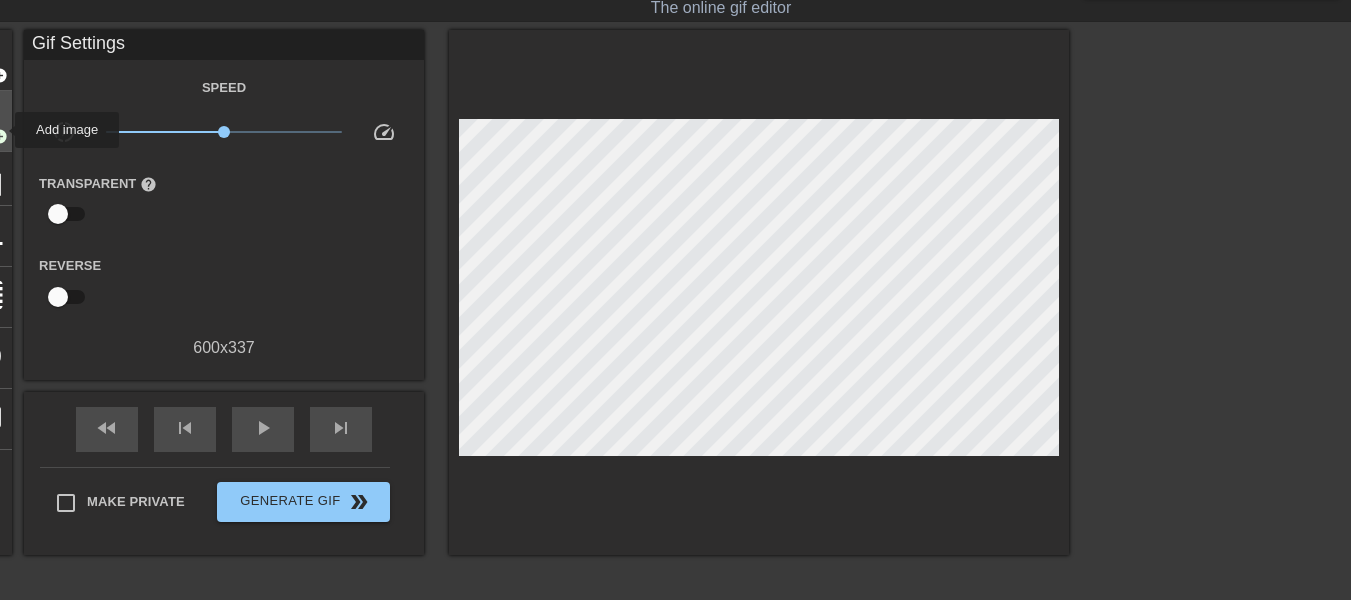 click on "add_circle" at bounding box center [-1, 136] 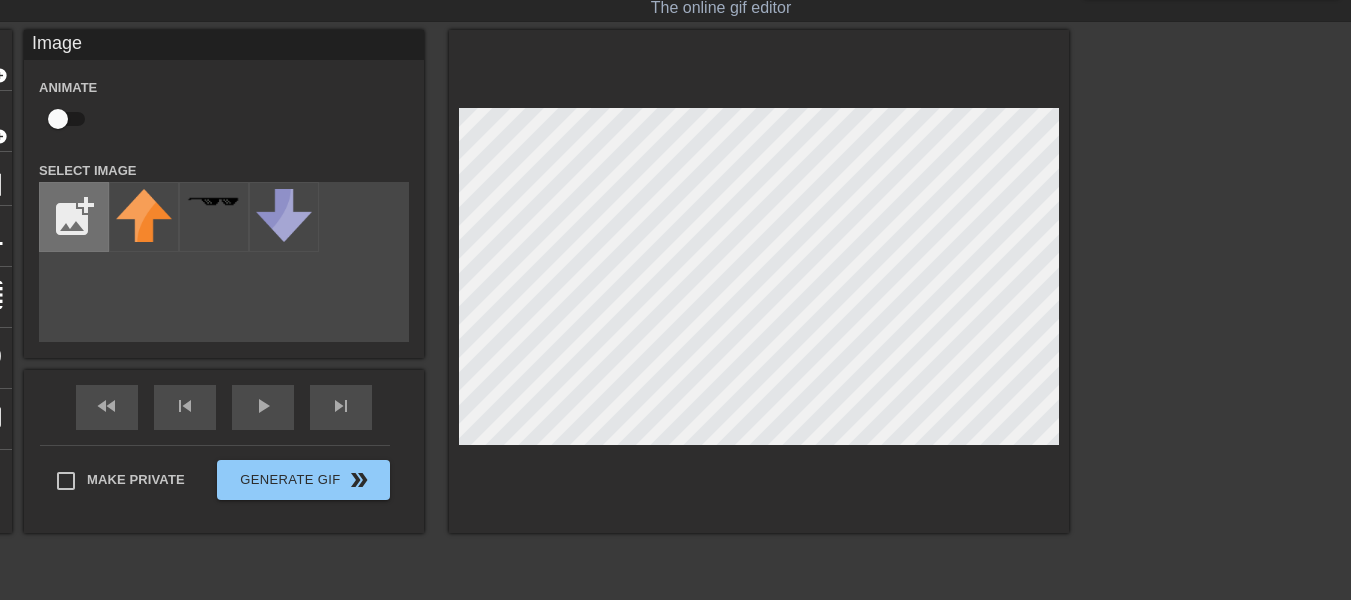 click at bounding box center (74, 217) 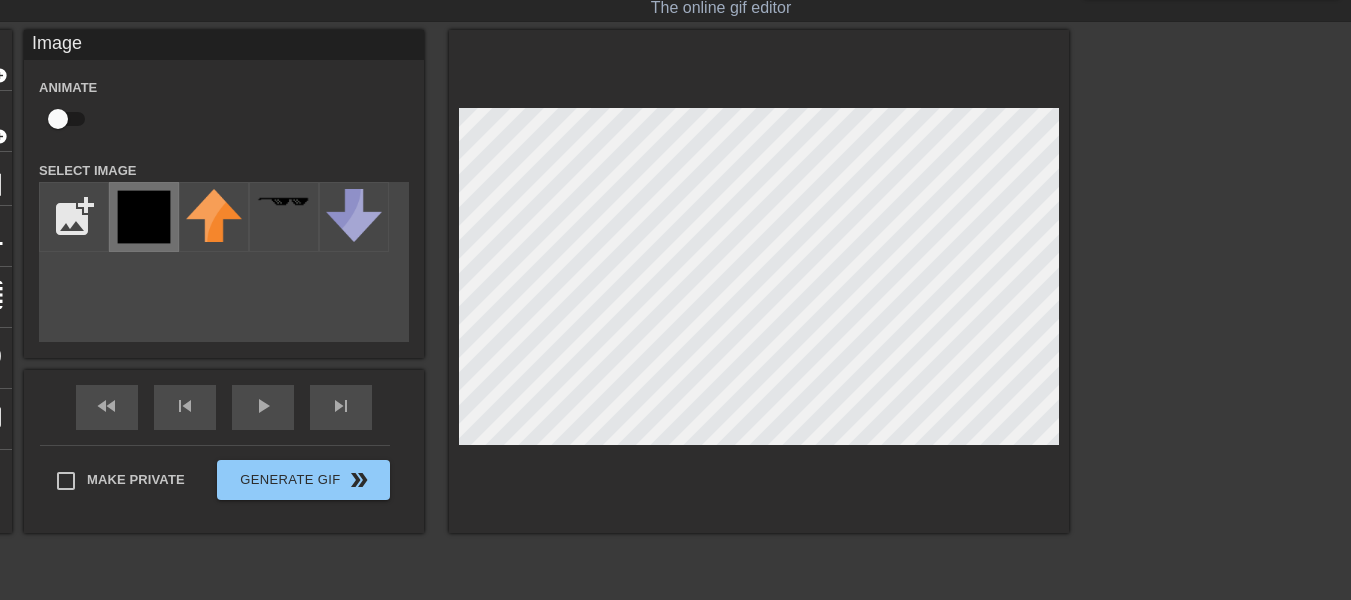 click at bounding box center [144, 217] 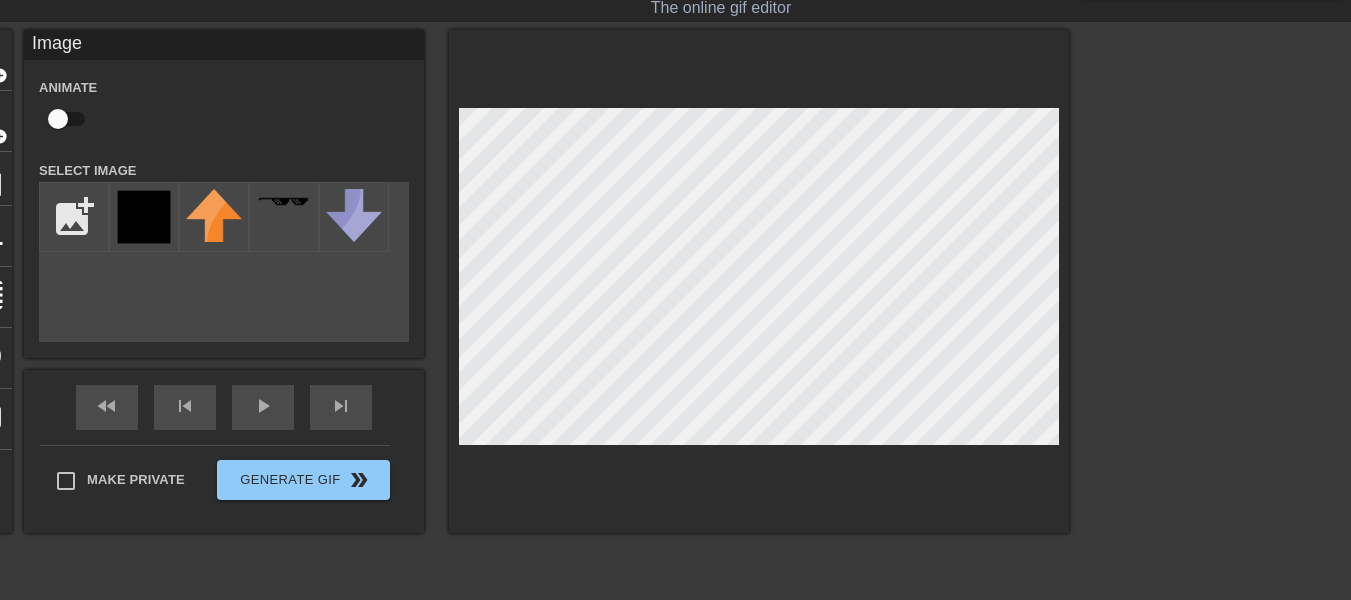 click on "title add_circle image add_circle crop photo_size_select_large help keyboard Image Animate Select Image add_photo_alternate fast_rewind skip_previous play_arrow skip_next Make Private Generate Gif double_arrow" at bounding box center [675, 330] 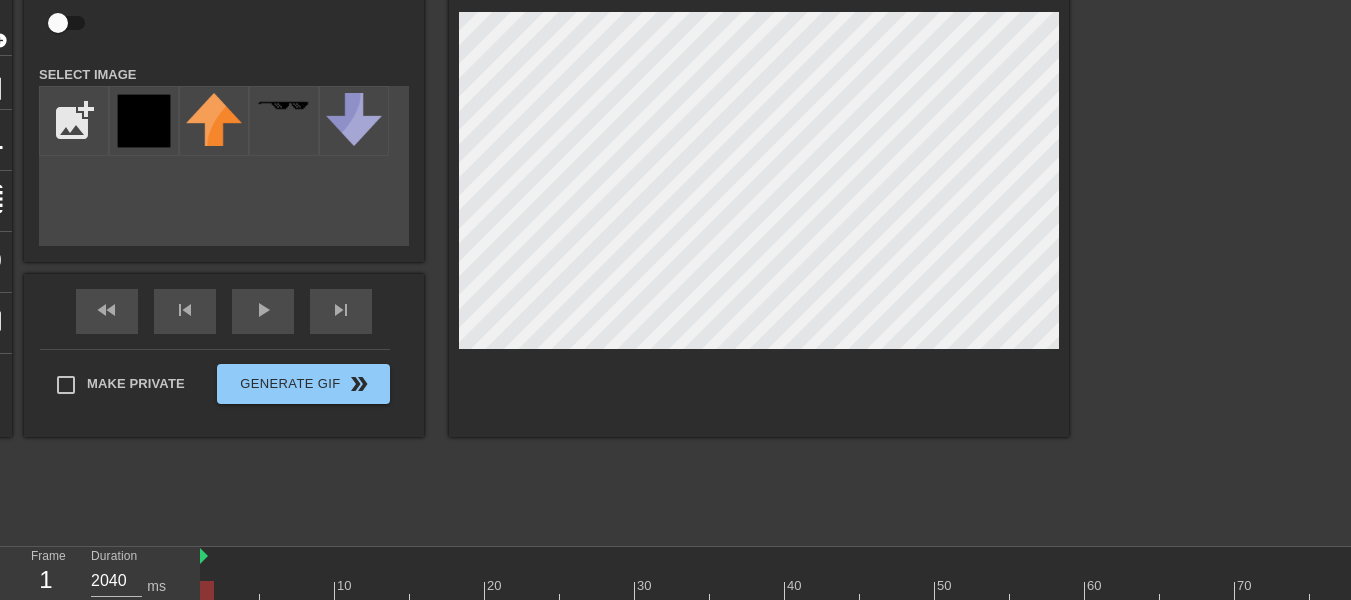 scroll, scrollTop: 212, scrollLeft: 0, axis: vertical 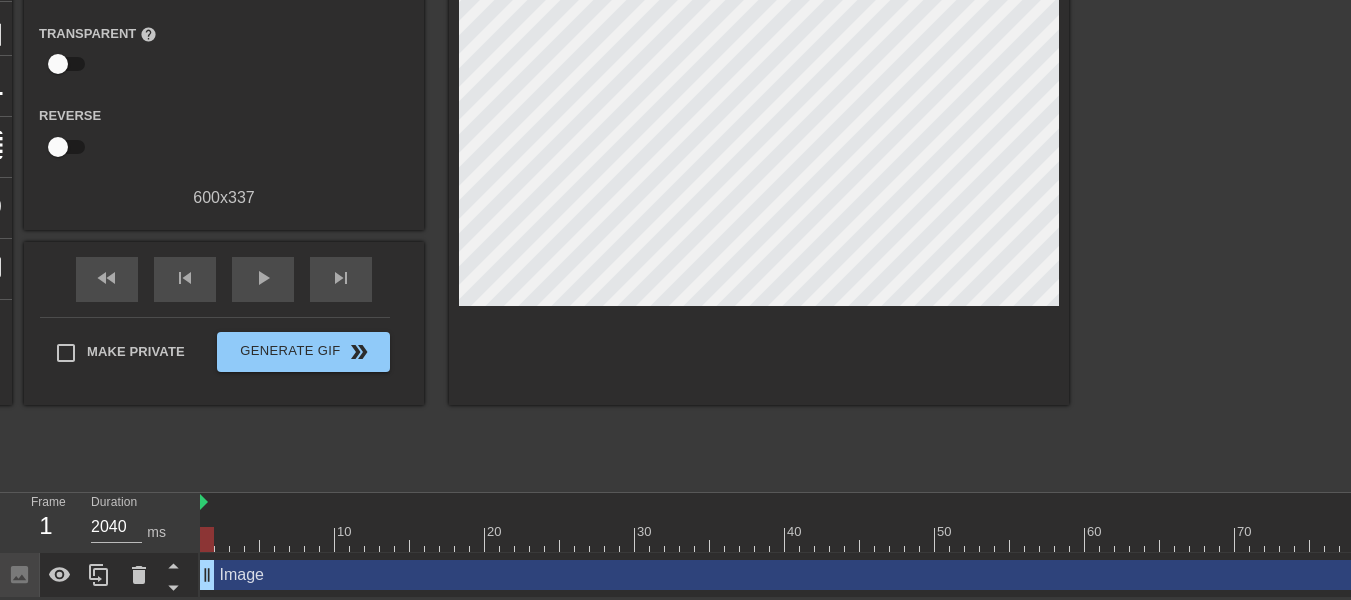 click on "Image drag_handle drag_handle" at bounding box center [800, 575] 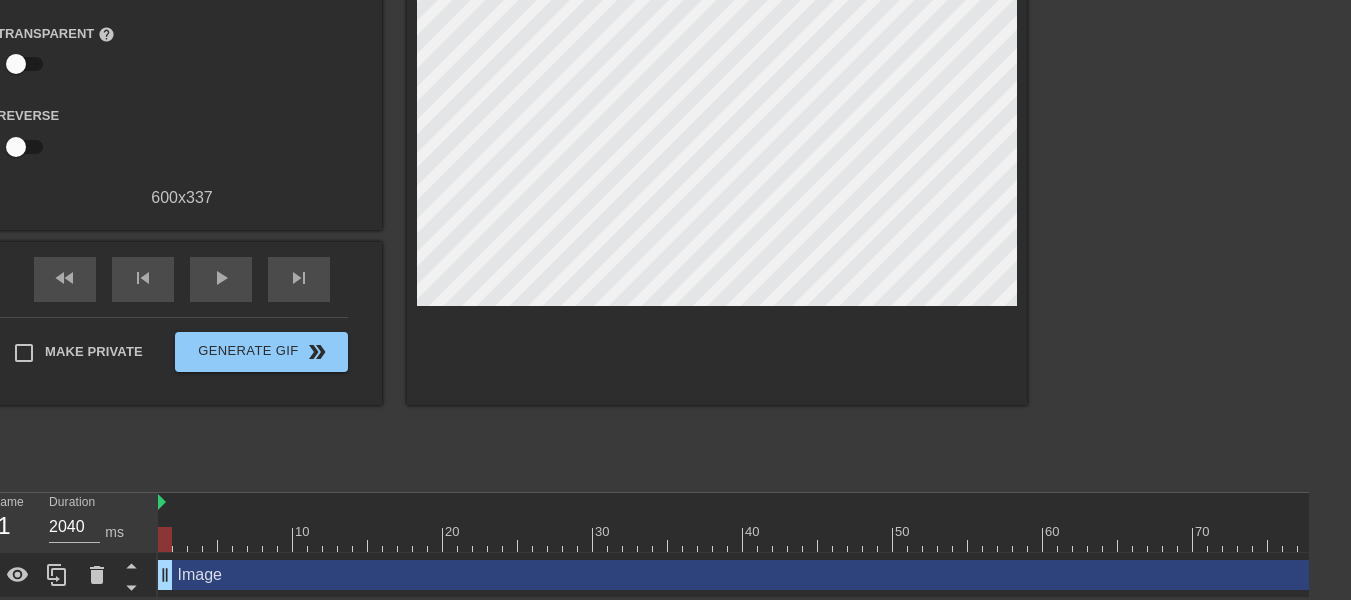 scroll, scrollTop: 212, scrollLeft: 0, axis: vertical 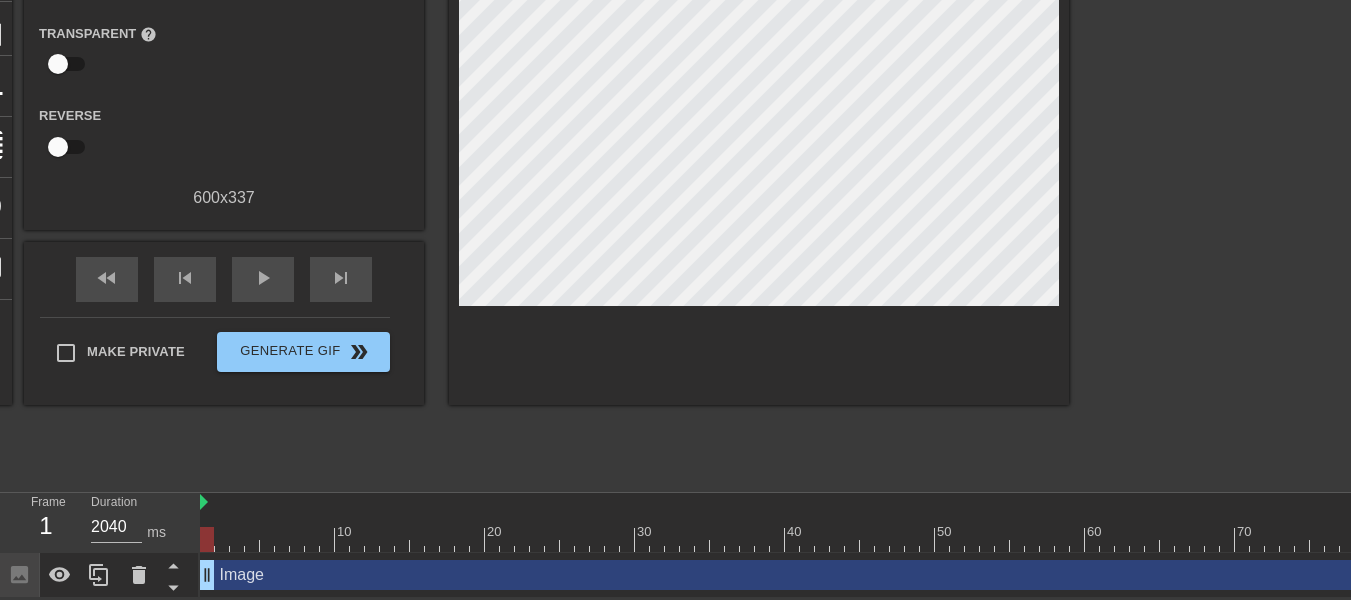 click on "Image drag_handle drag_handle" at bounding box center [800, 575] 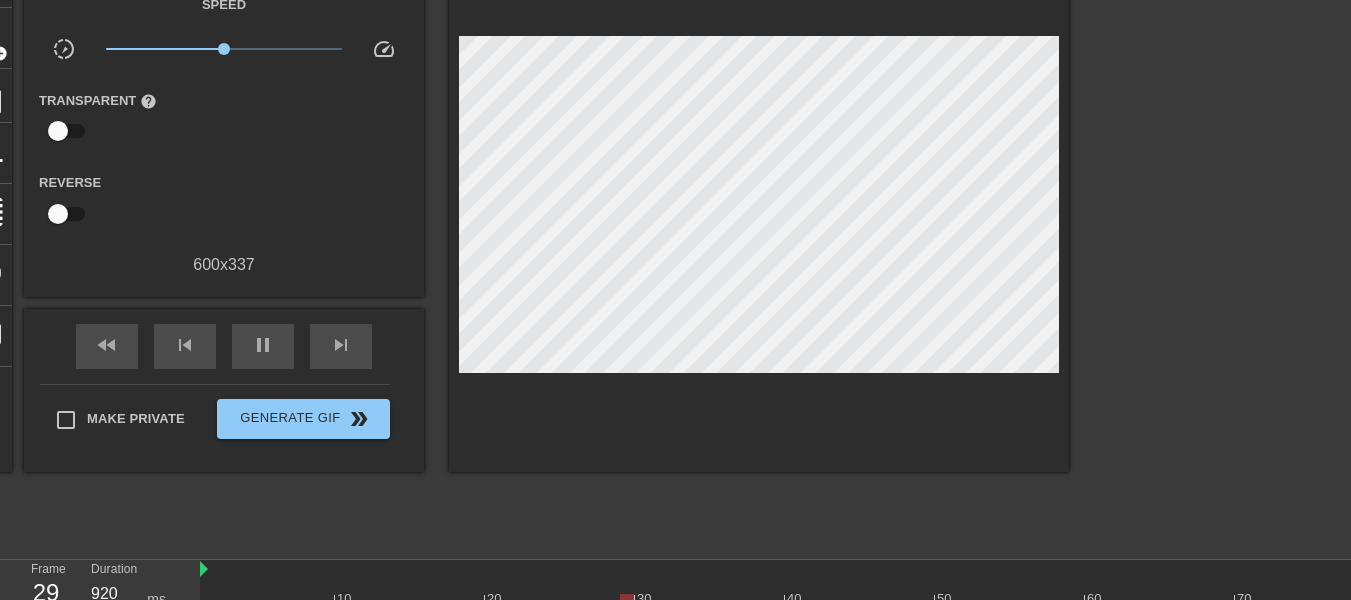 scroll, scrollTop: 180, scrollLeft: 0, axis: vertical 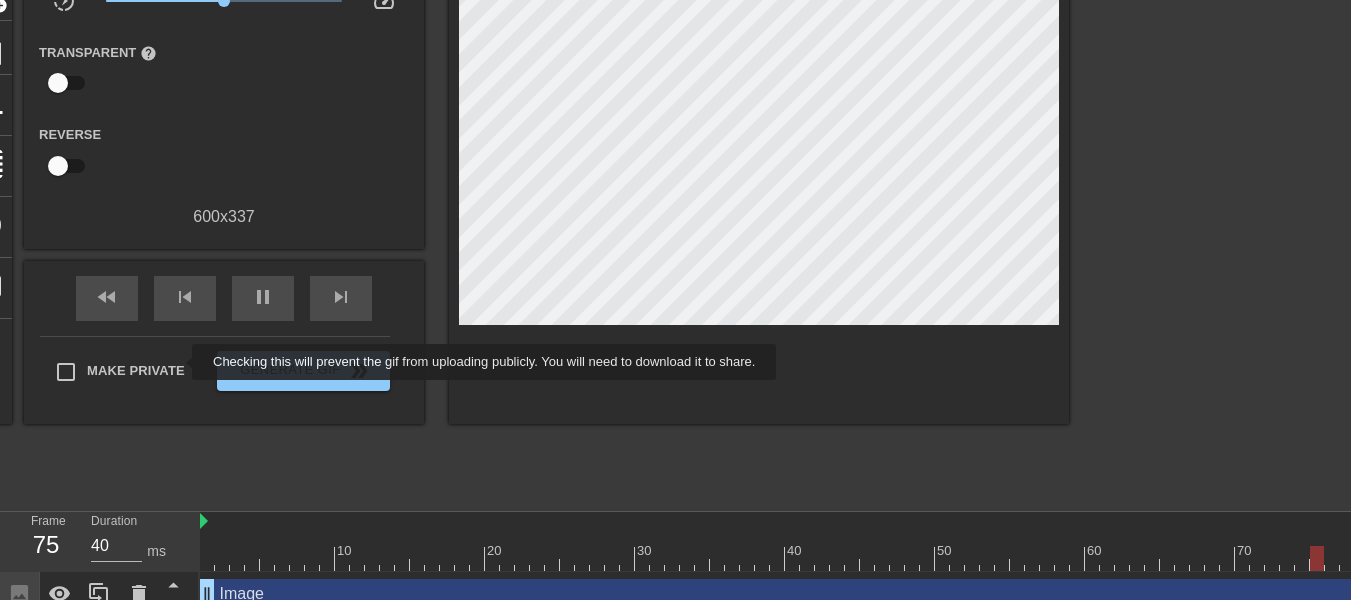 type on "1920" 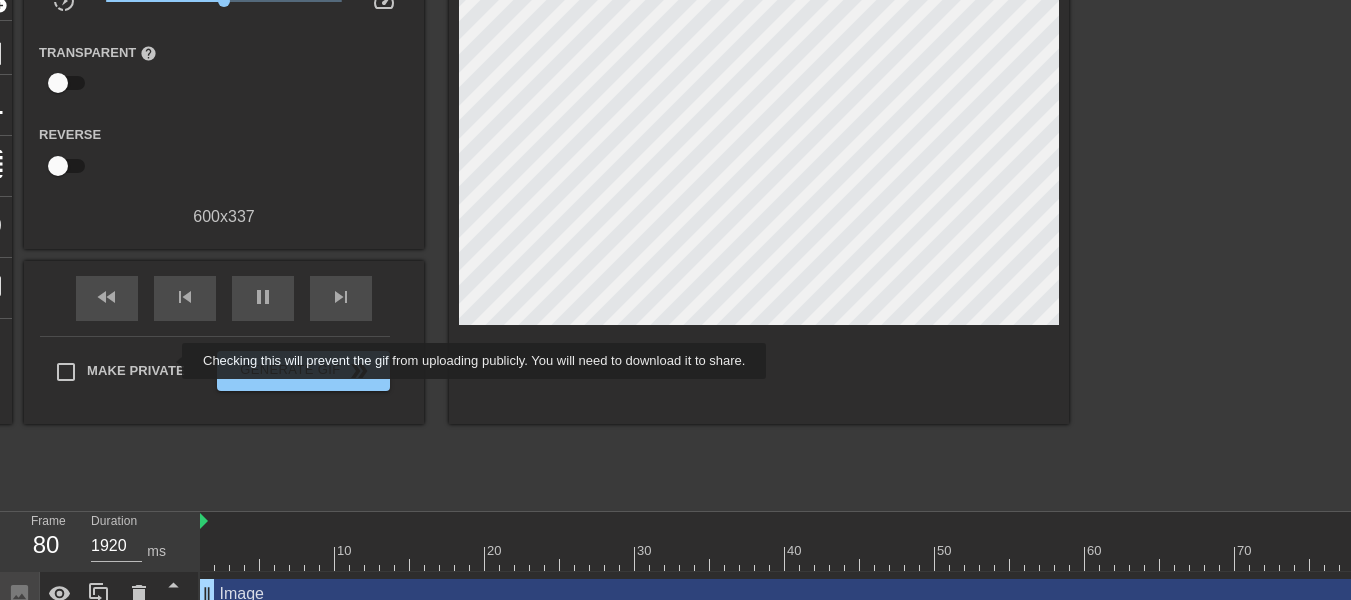 click on "Make Private" at bounding box center [136, 371] 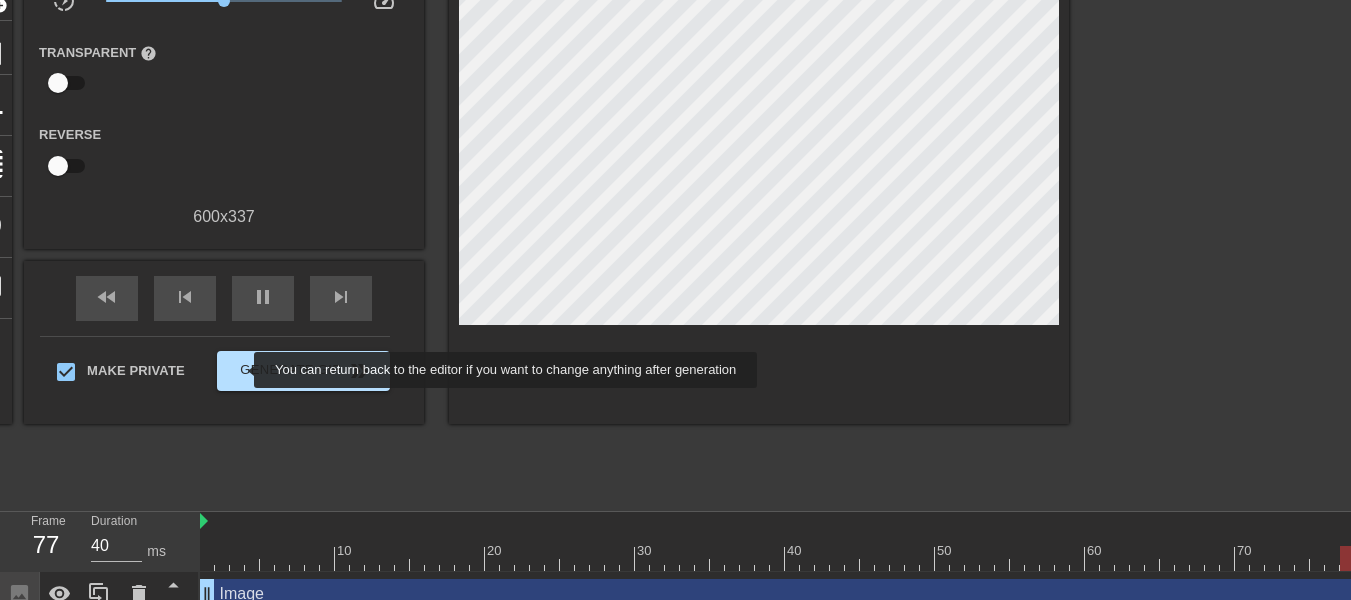 type on "1920" 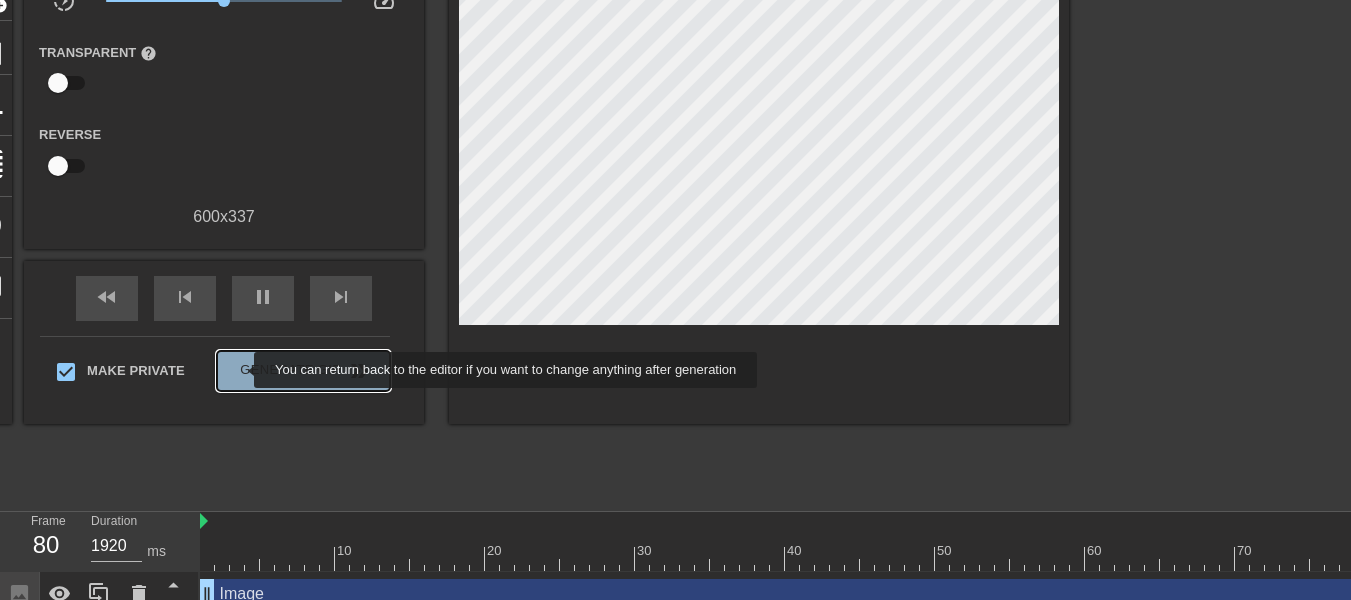 click on "Generate Gif double_arrow" at bounding box center (303, 371) 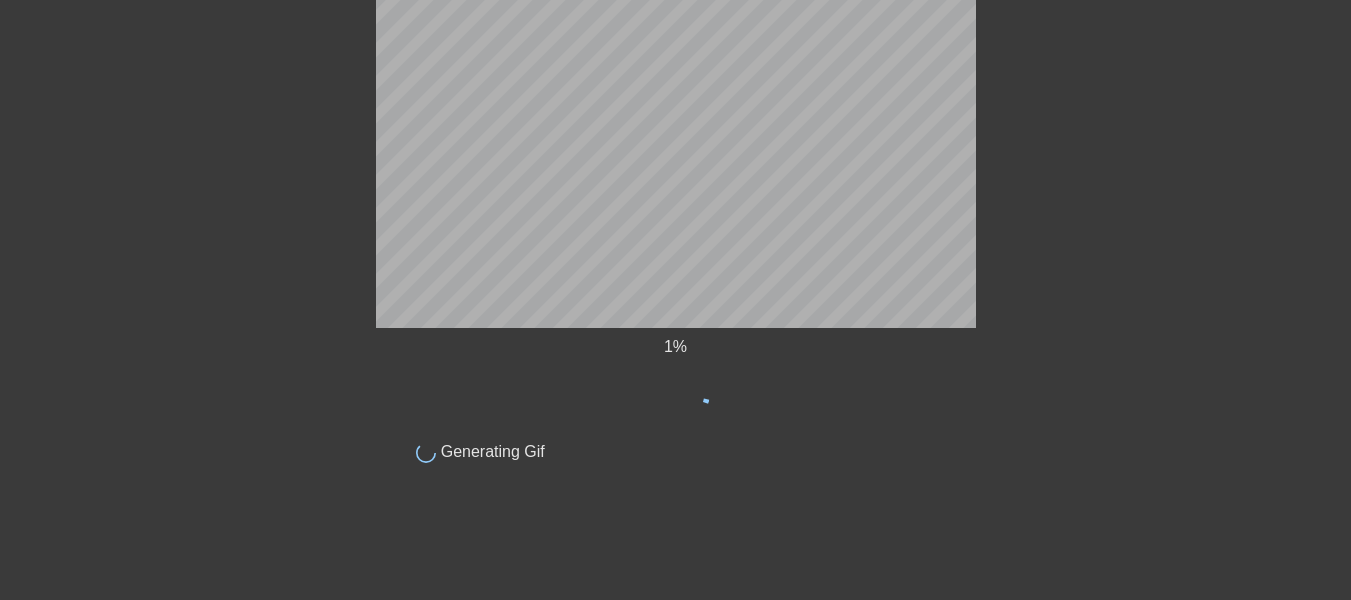 scroll, scrollTop: 88, scrollLeft: 0, axis: vertical 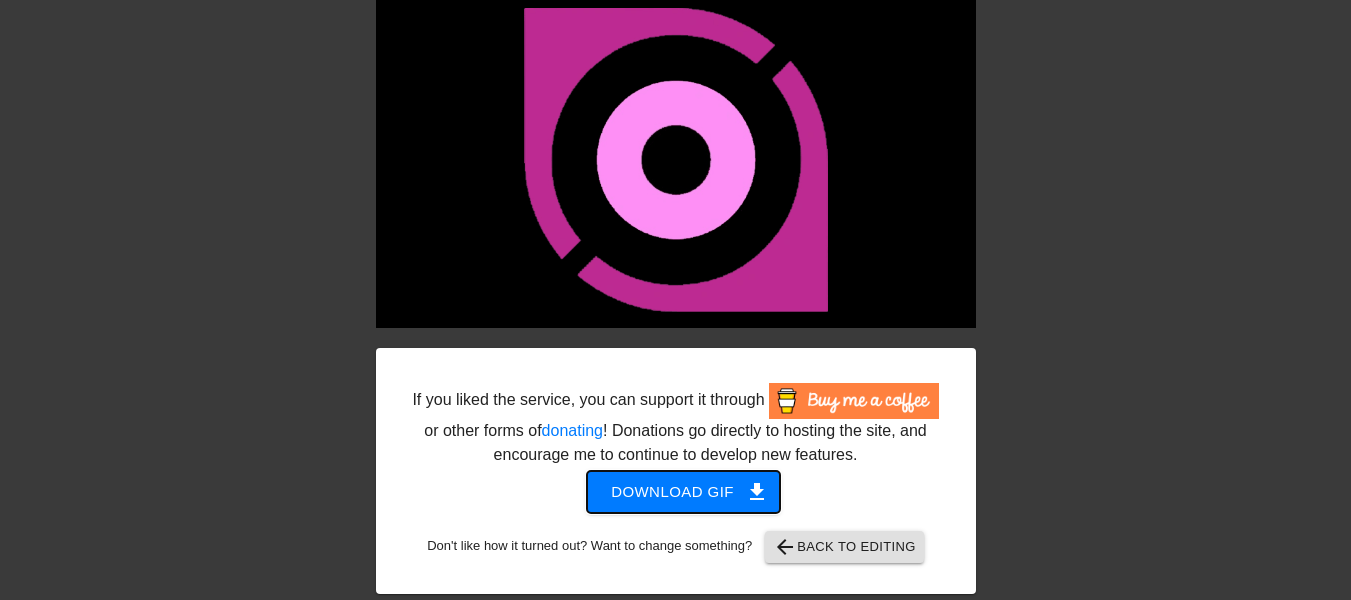 click on "Download gif get_app" at bounding box center (683, 492) 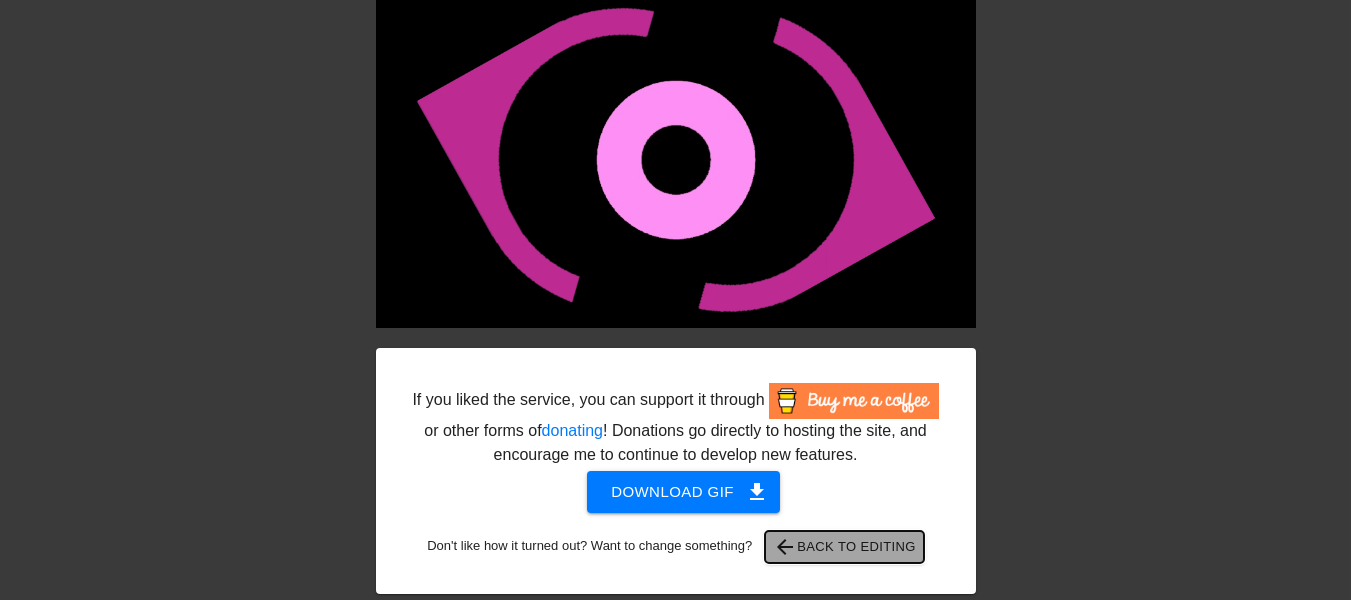 click on "arrow_back Back to Editing" at bounding box center [844, 547] 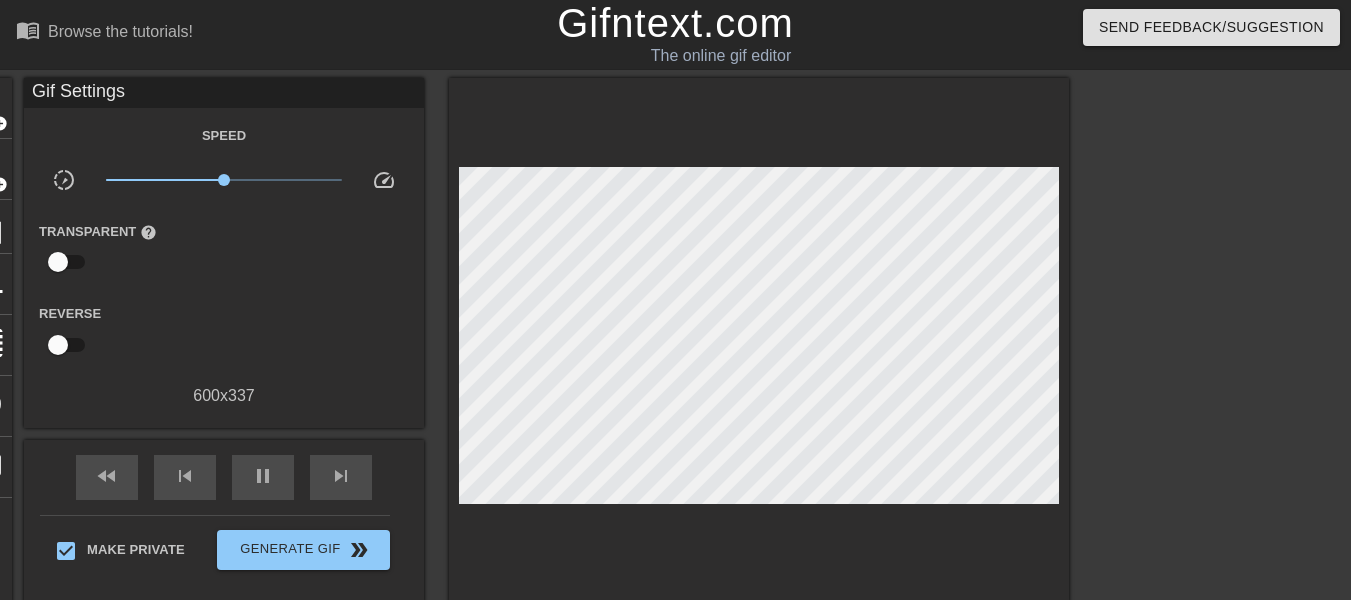 scroll, scrollTop: 0, scrollLeft: 0, axis: both 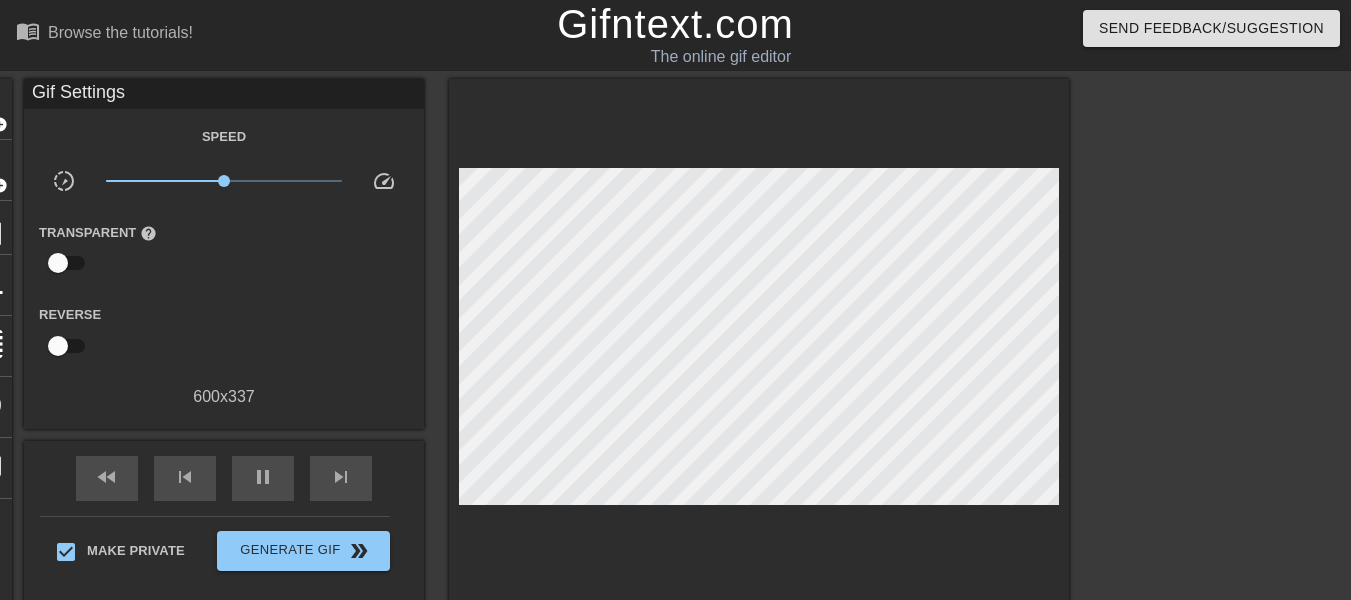 type on "1920" 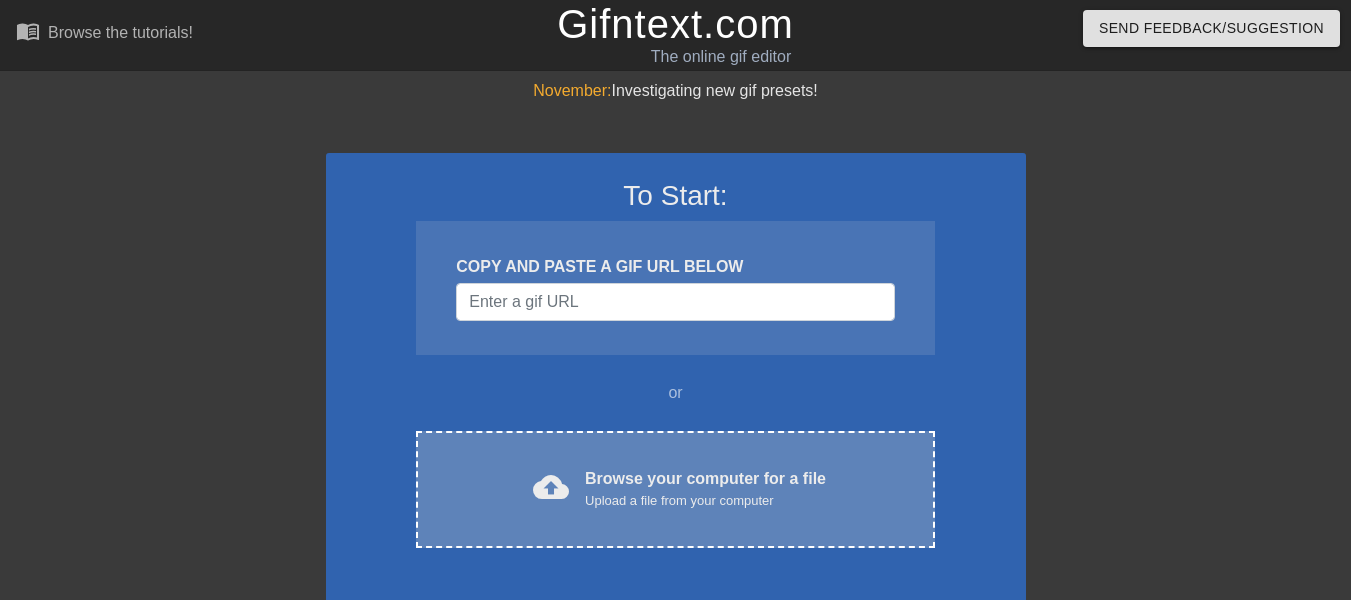 scroll, scrollTop: 0, scrollLeft: 0, axis: both 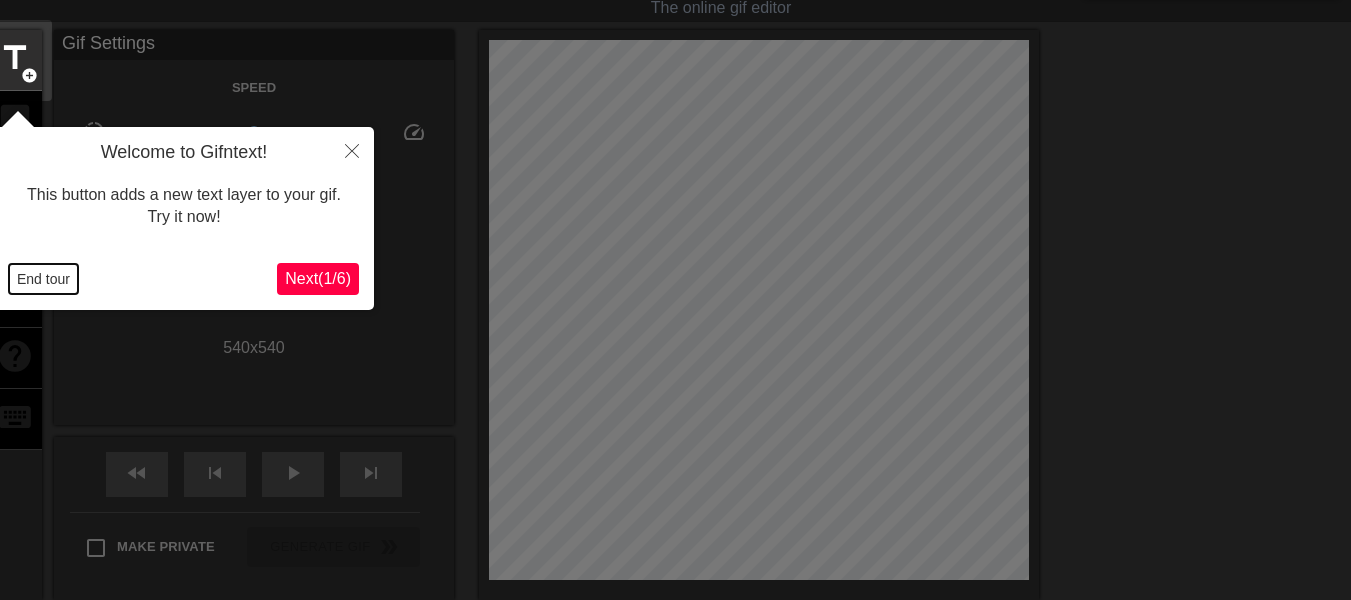 click on "End tour" at bounding box center [43, 279] 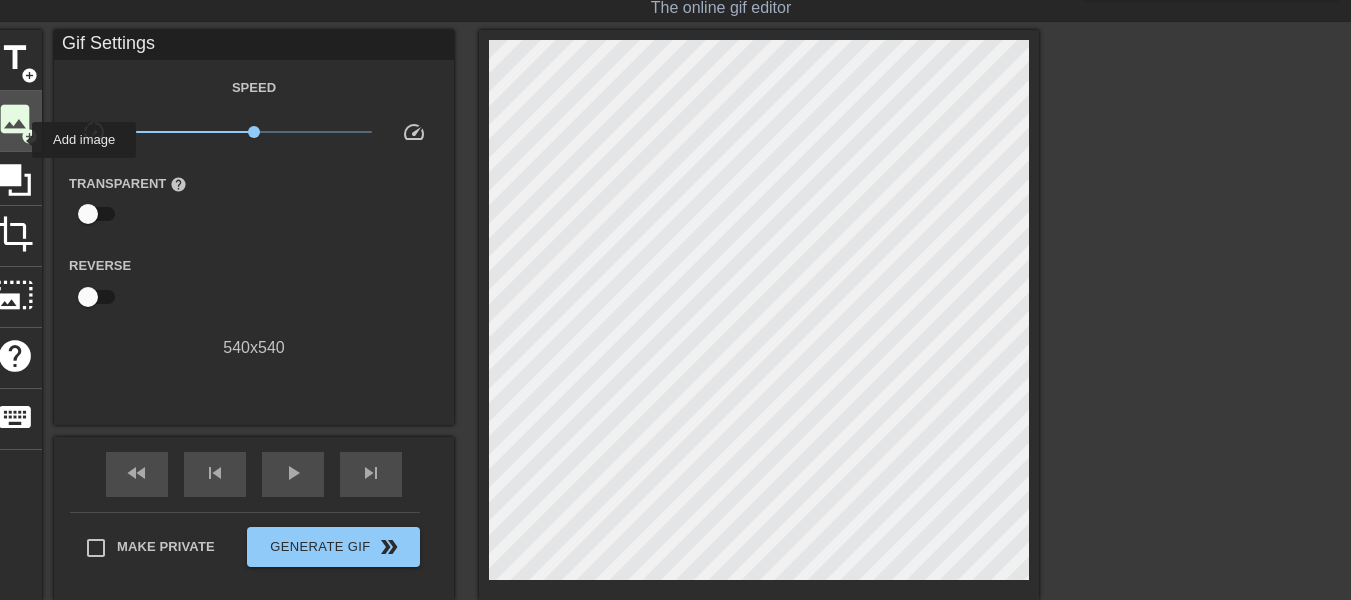 click on "image add_circle" at bounding box center [15, 121] 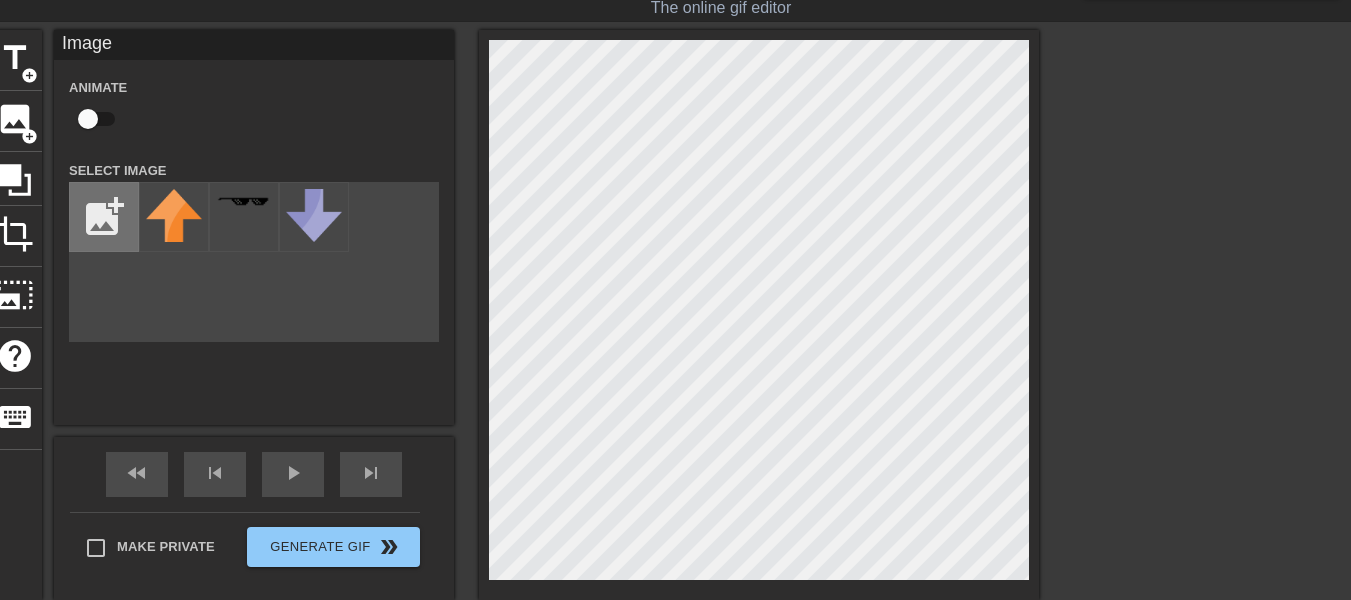 click at bounding box center (104, 217) 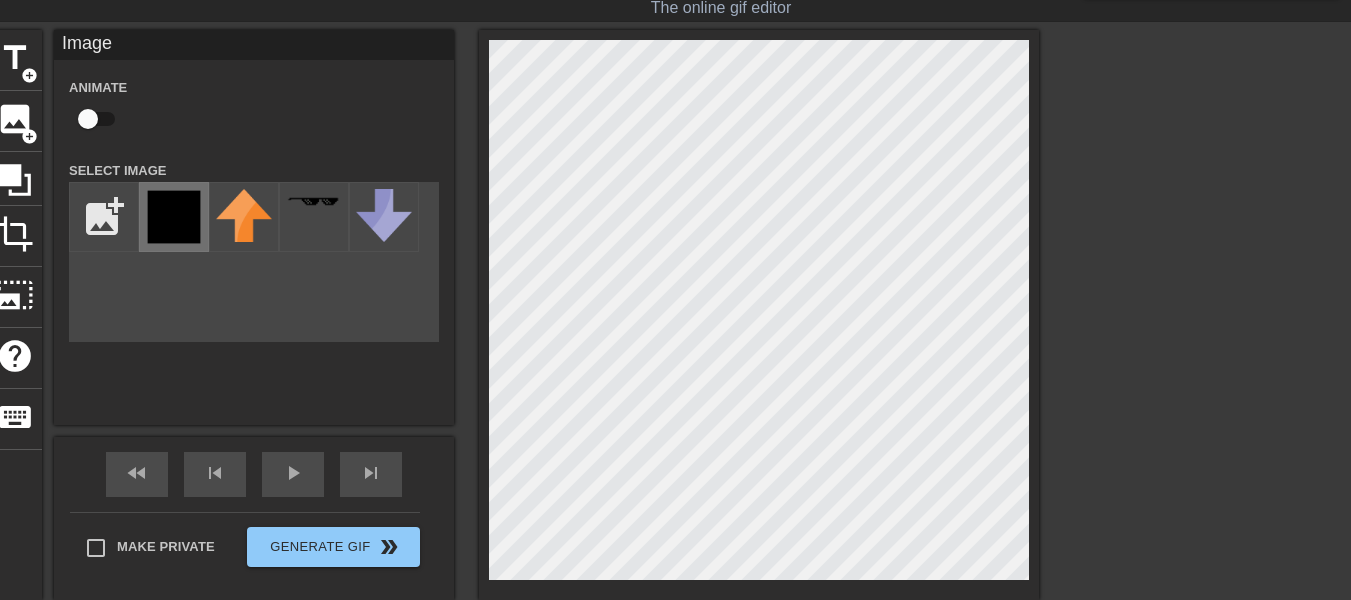 click at bounding box center (174, 217) 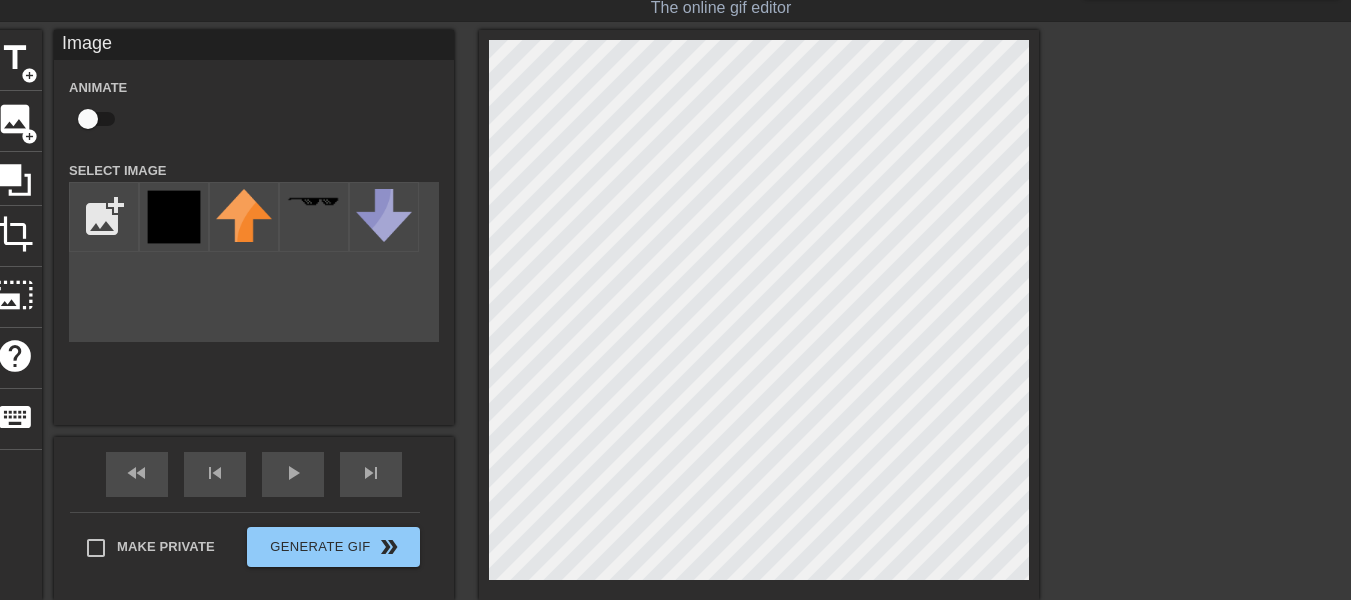 click on "title add_circle image add_circle crop photo_size_select_large help keyboard Image Animate Select Image add_photo_alternate fast_rewind skip_previous play_arrow skip_next Make Private Generate Gif double_arrow" at bounding box center [675, 330] 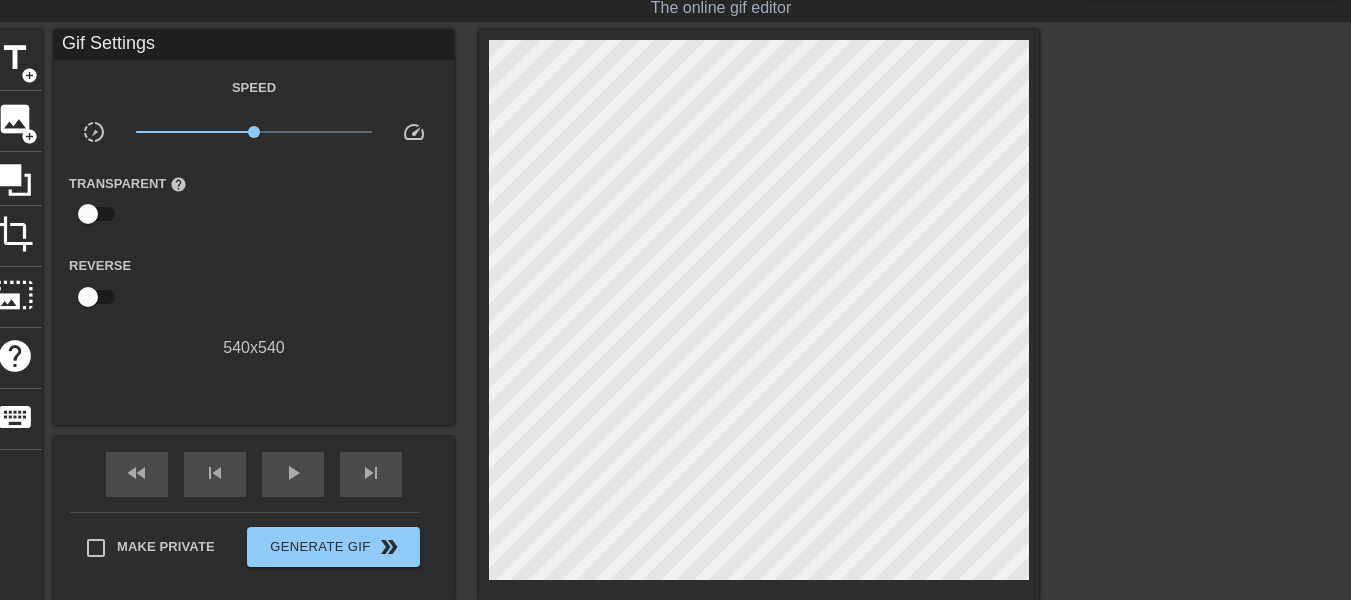 scroll, scrollTop: 212, scrollLeft: 0, axis: vertical 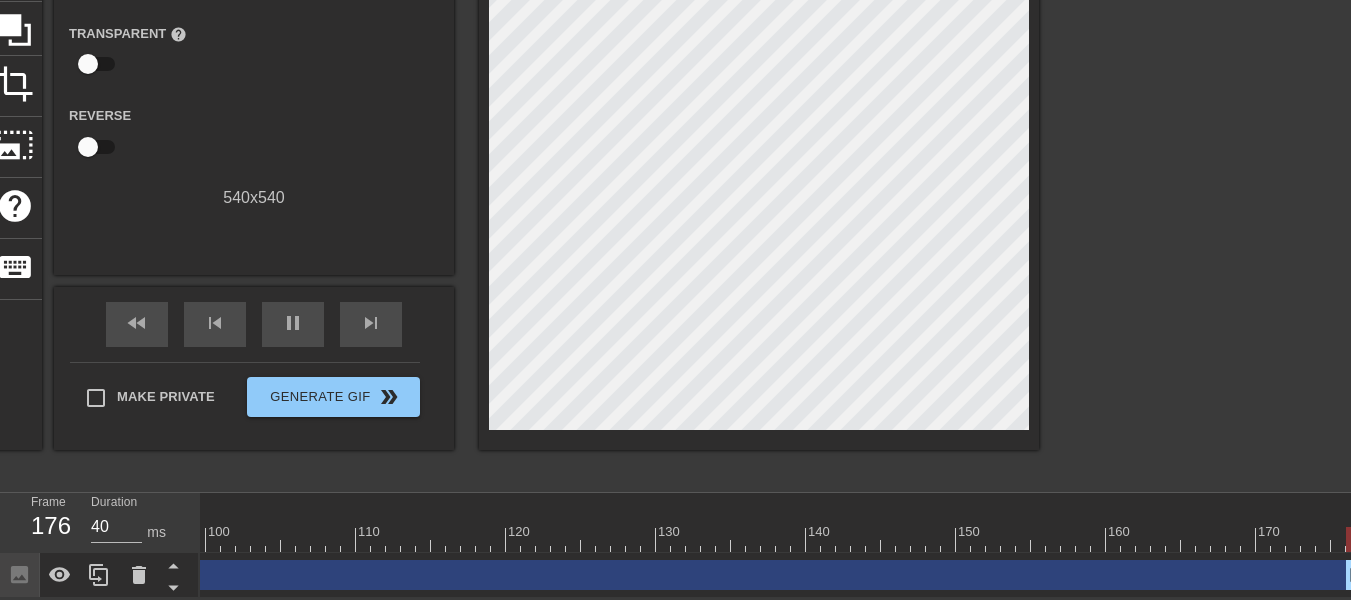 click at bounding box center (1248, 525) 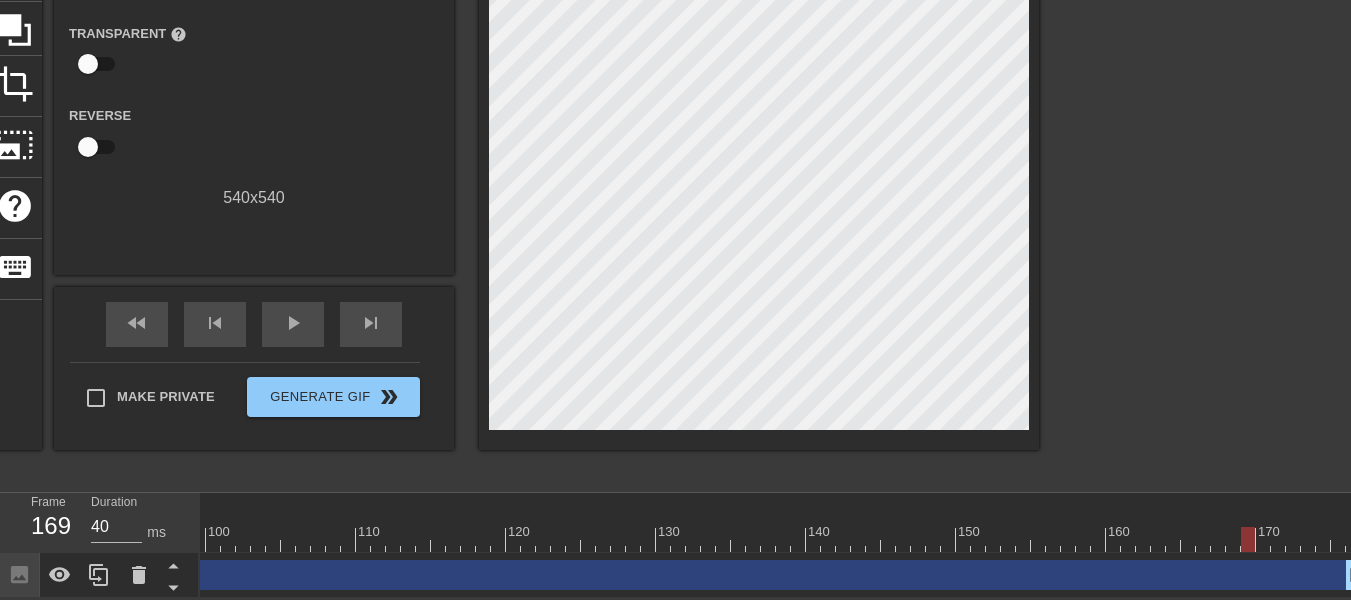 click on "Image drag_handle drag_handle" at bounding box center (41, 575) 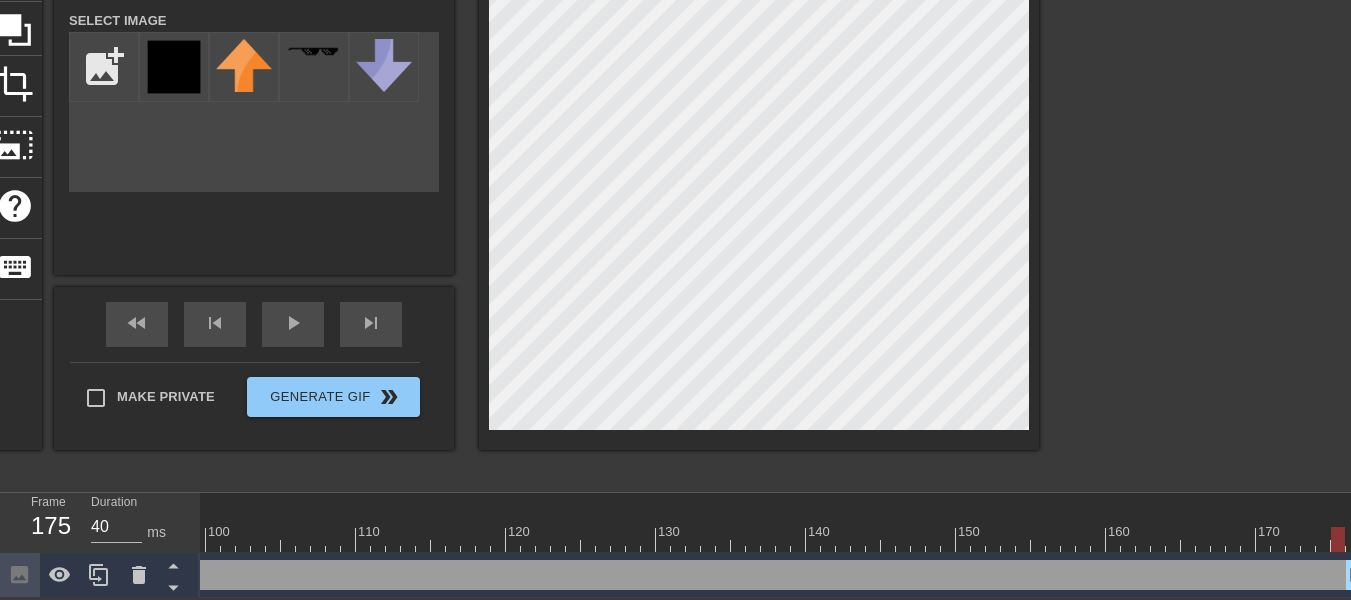 type on "8000" 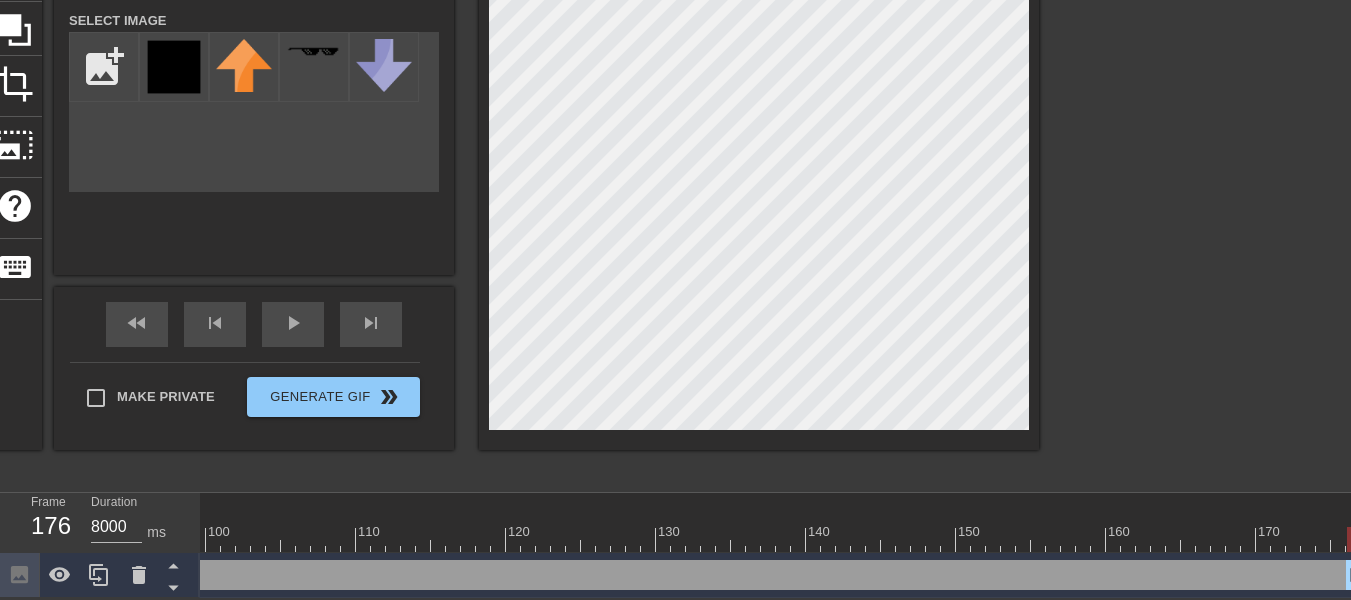 drag, startPoint x: 1243, startPoint y: 523, endPoint x: 1363, endPoint y: 532, distance: 120.33703 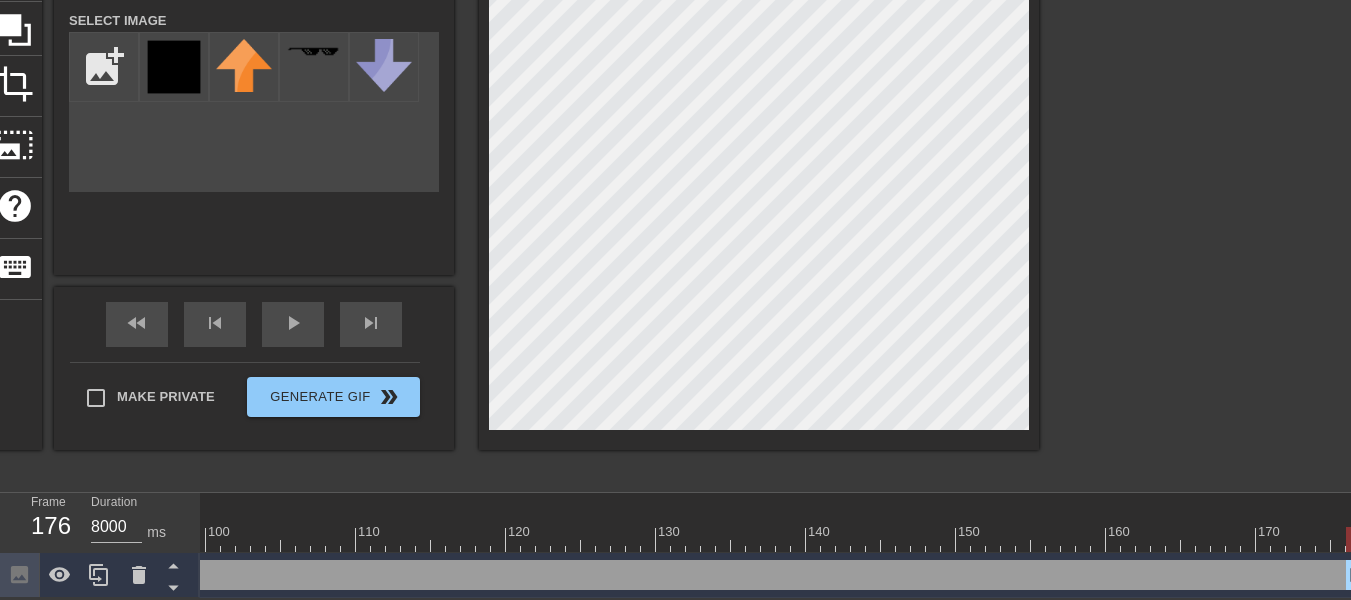 click at bounding box center (1213, 180) 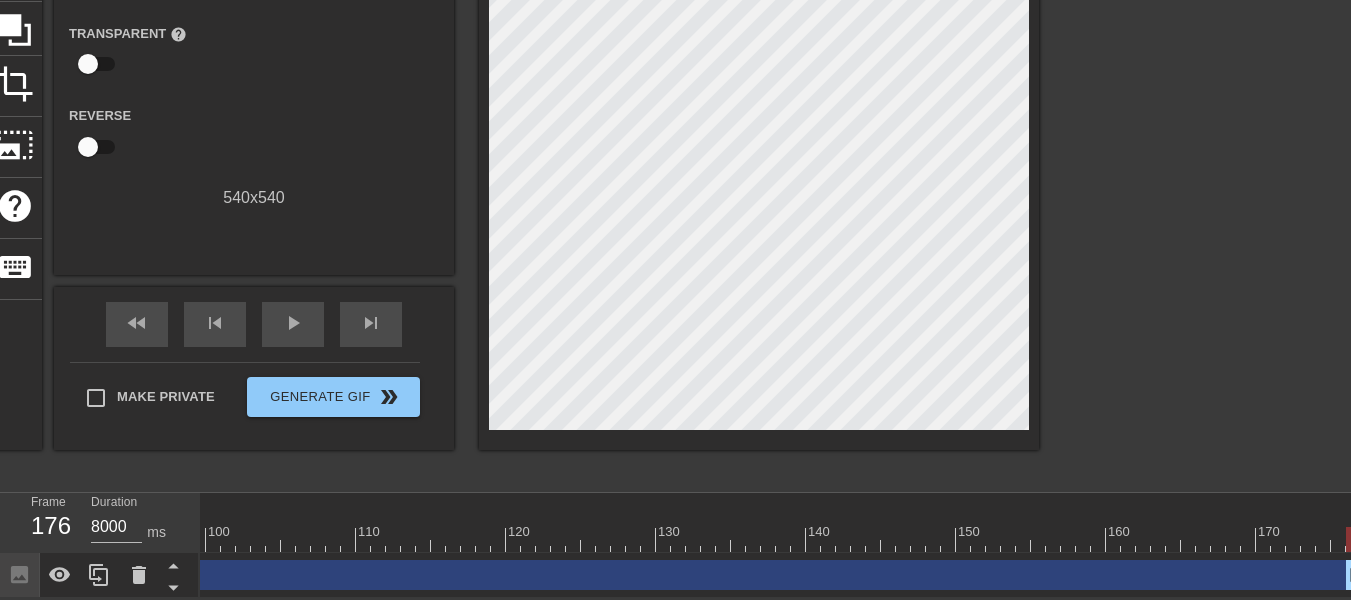 scroll, scrollTop: 0, scrollLeft: 0, axis: both 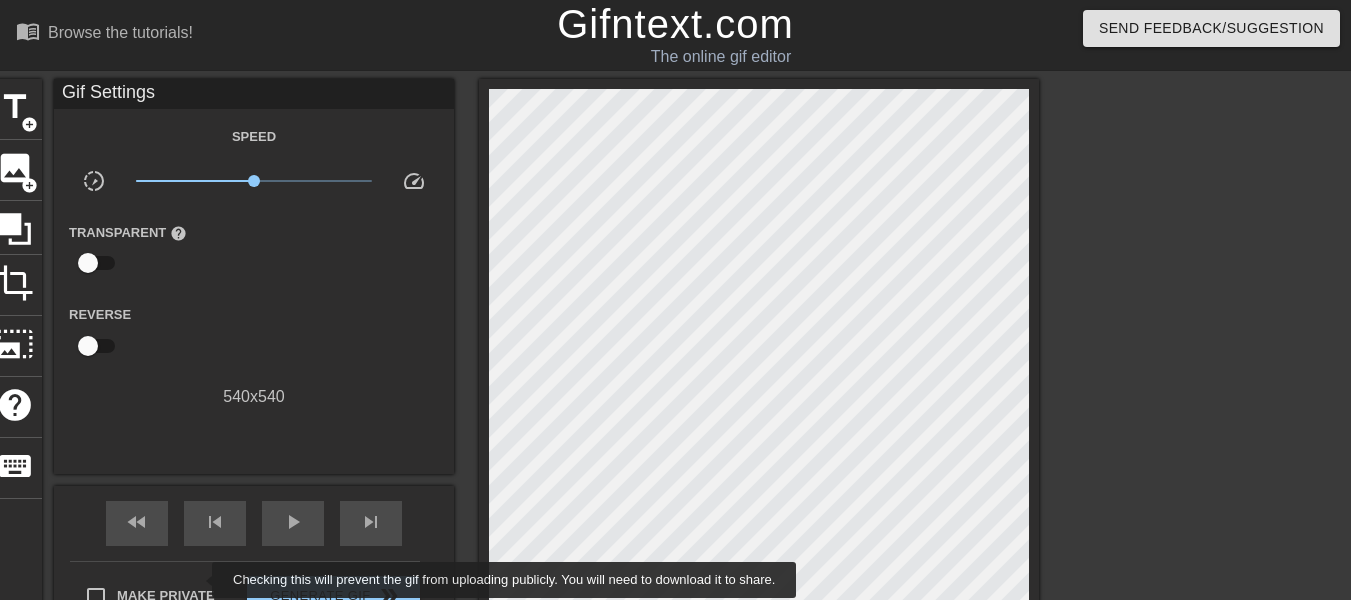 click on "Make Private" at bounding box center [145, 597] 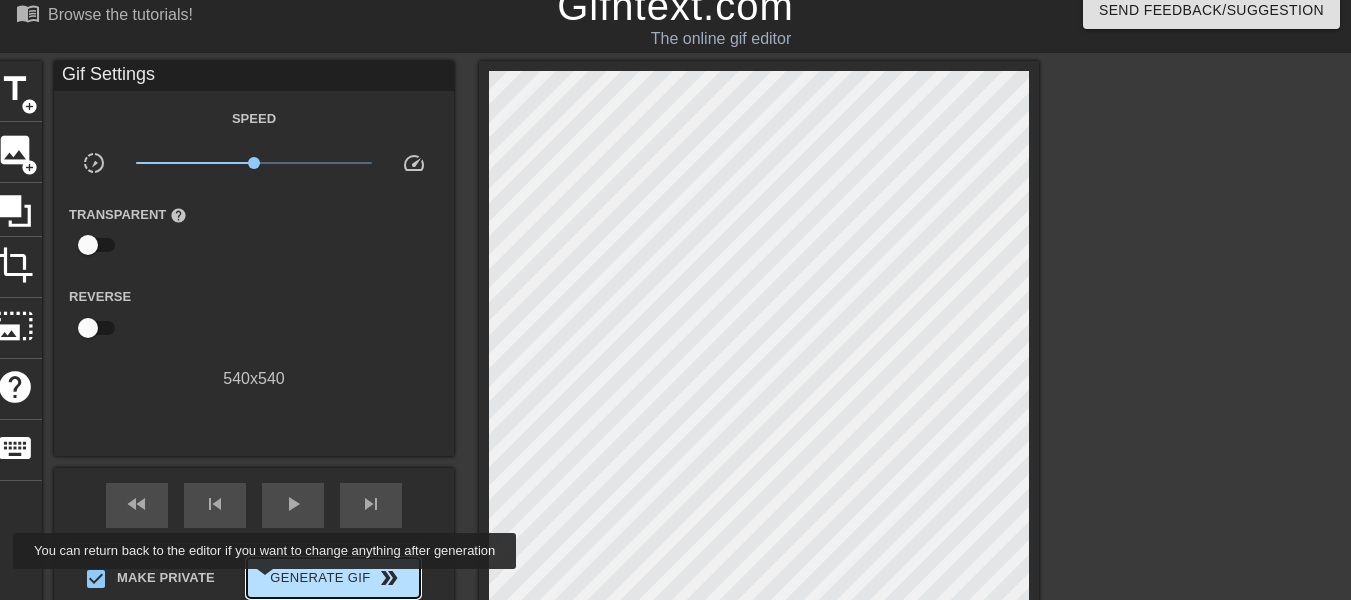 click on "Generate Gif double_arrow" at bounding box center (333, 578) 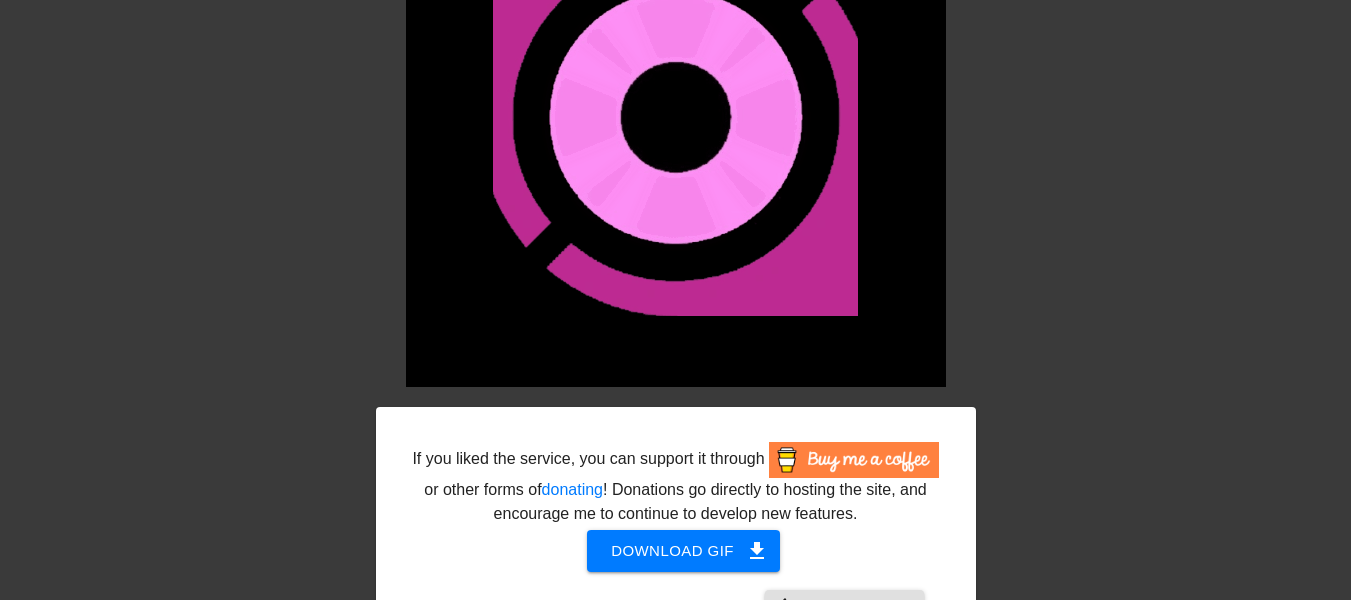 scroll, scrollTop: 294, scrollLeft: 0, axis: vertical 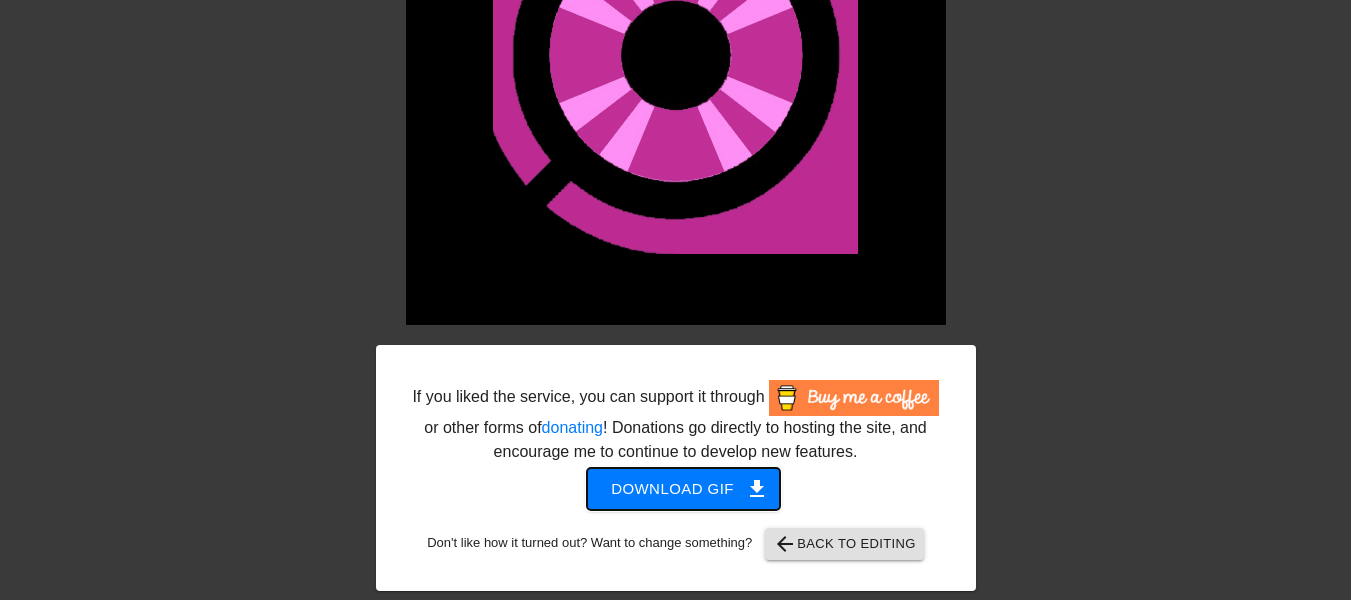 click on "Download gif get_app" at bounding box center (683, 489) 